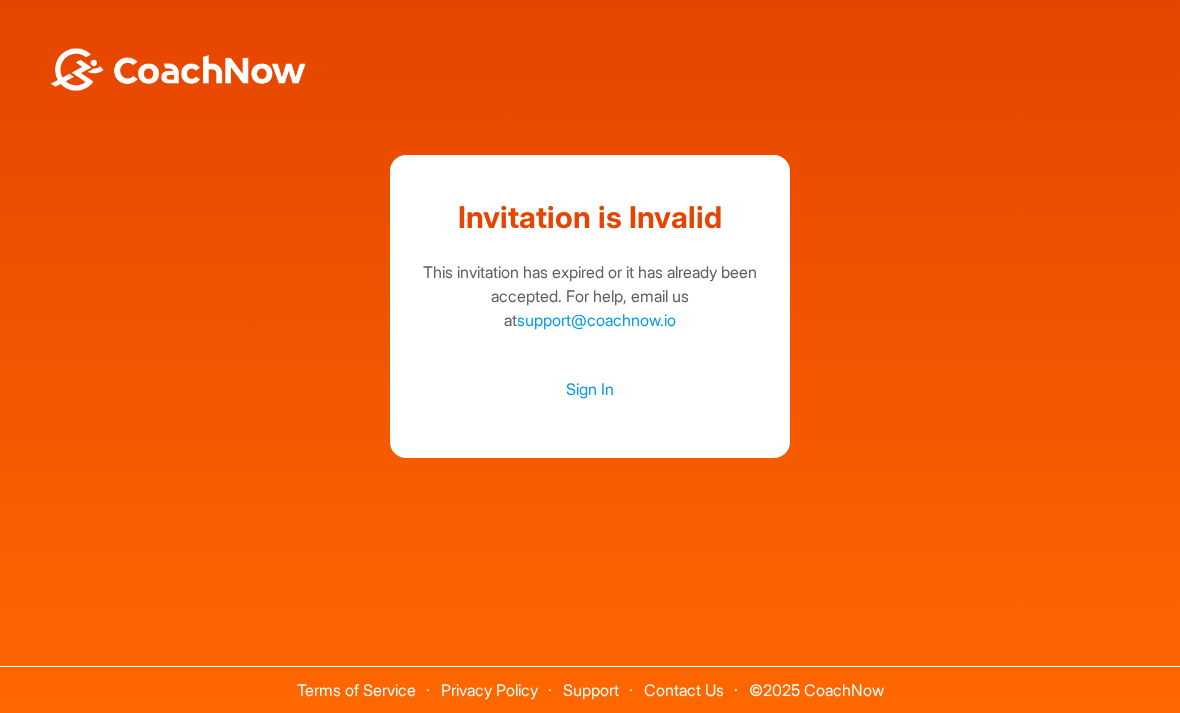 scroll, scrollTop: 0, scrollLeft: 0, axis: both 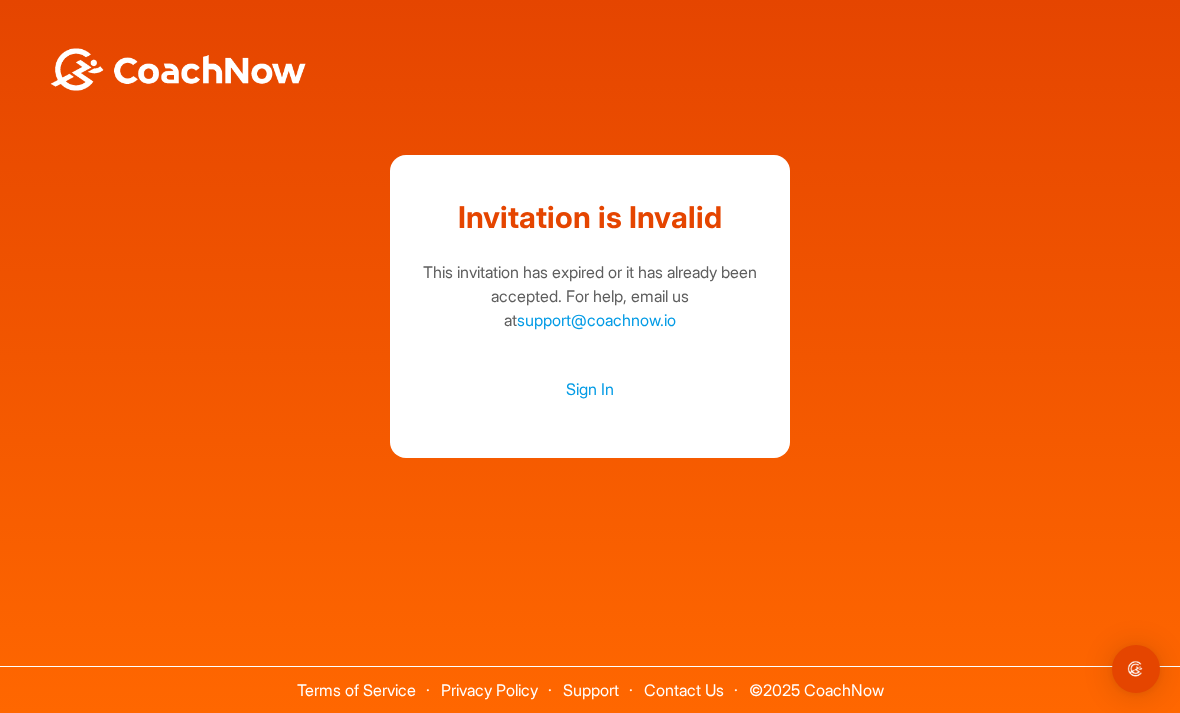 click on "Sign In" at bounding box center [590, 389] 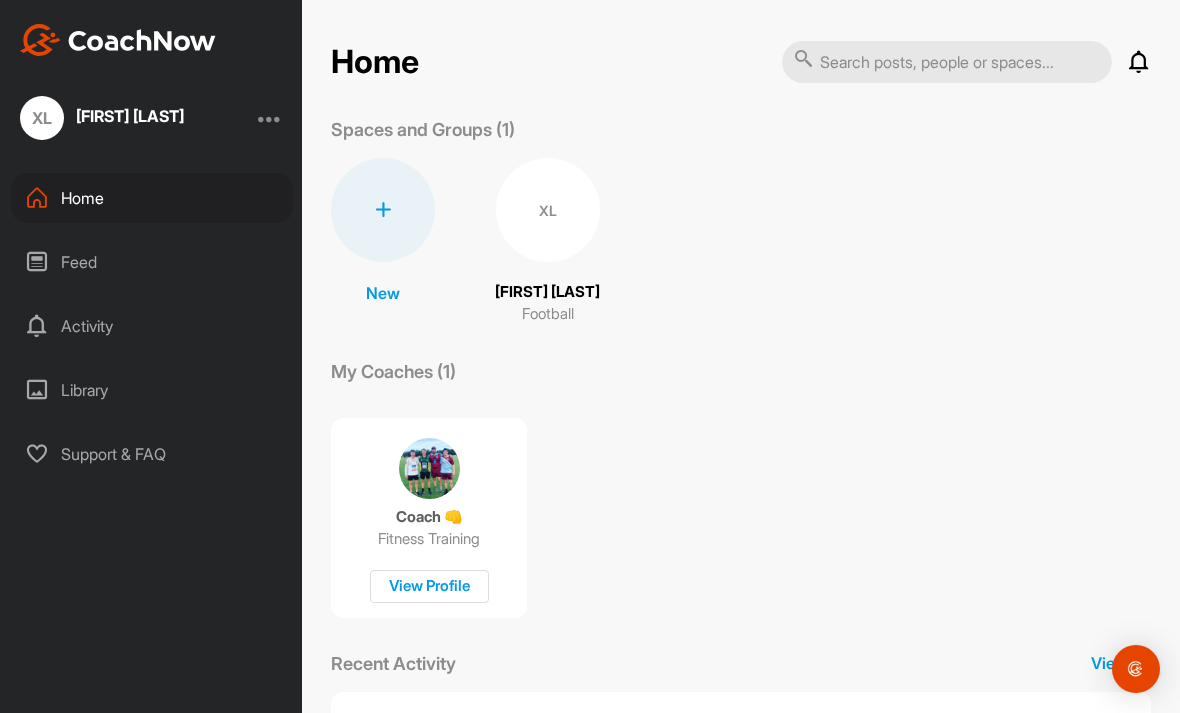 click on "XL" at bounding box center (548, 210) 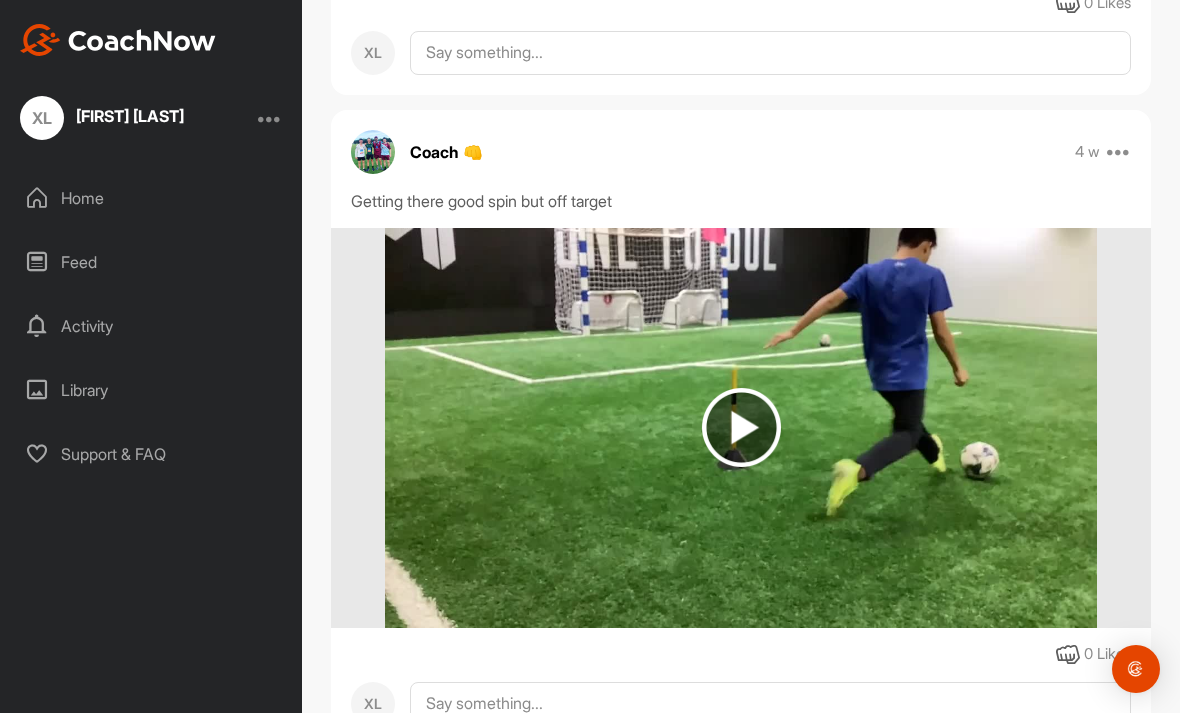 scroll, scrollTop: 2158, scrollLeft: 0, axis: vertical 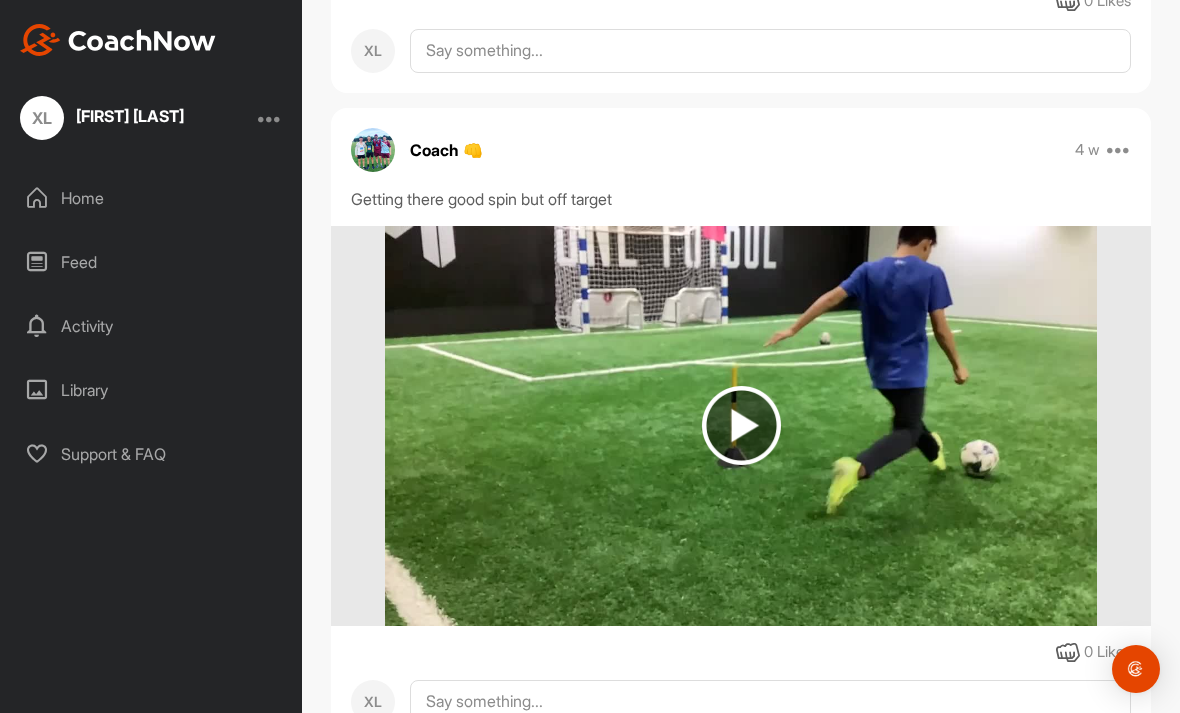 click at bounding box center (740, 426) 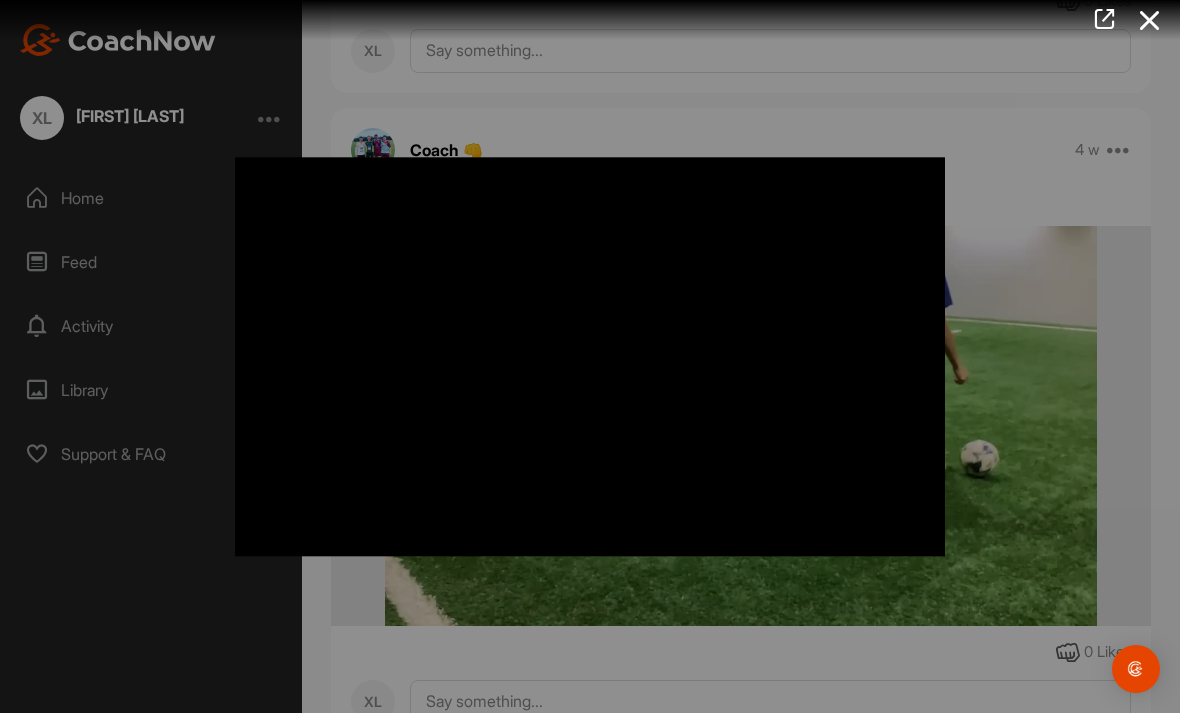 click at bounding box center (1150, 20) 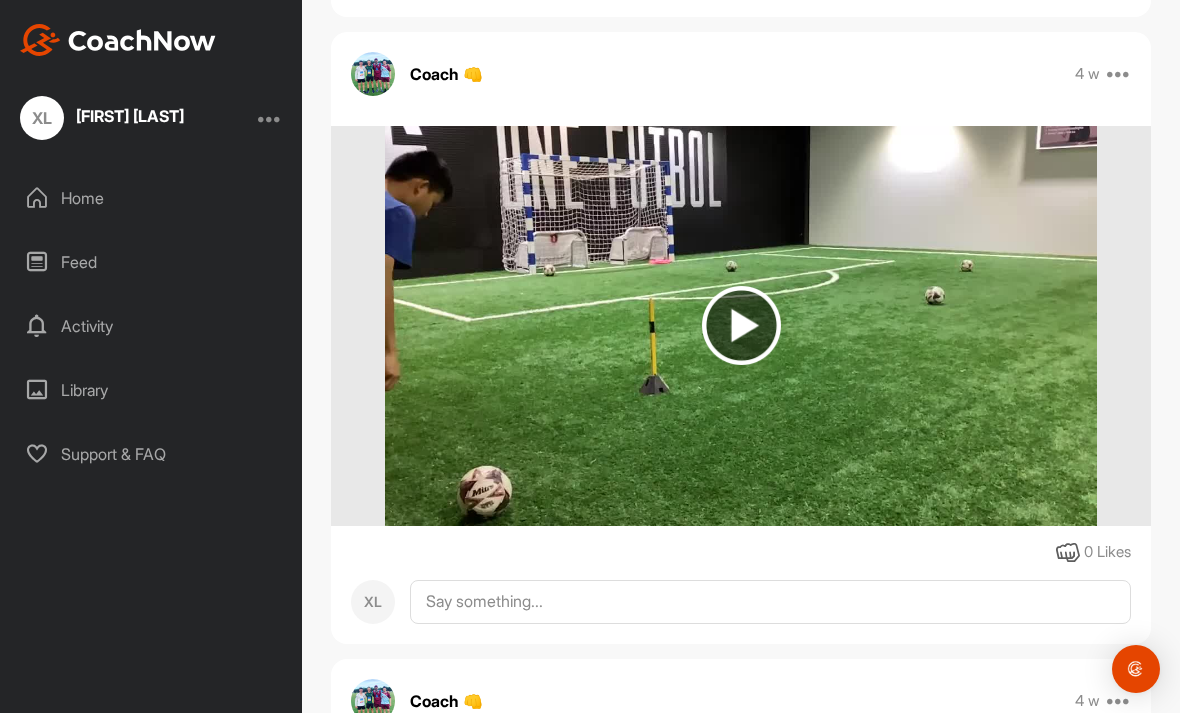 scroll, scrollTop: 1606, scrollLeft: 0, axis: vertical 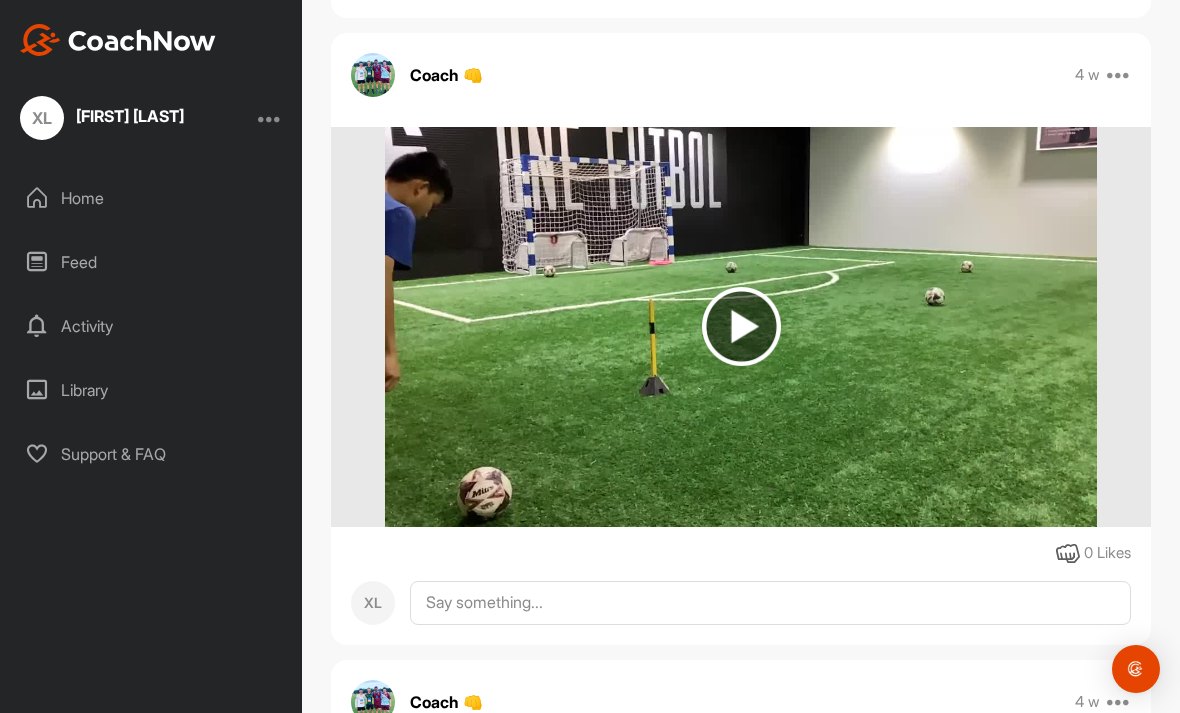 click at bounding box center (740, 327) 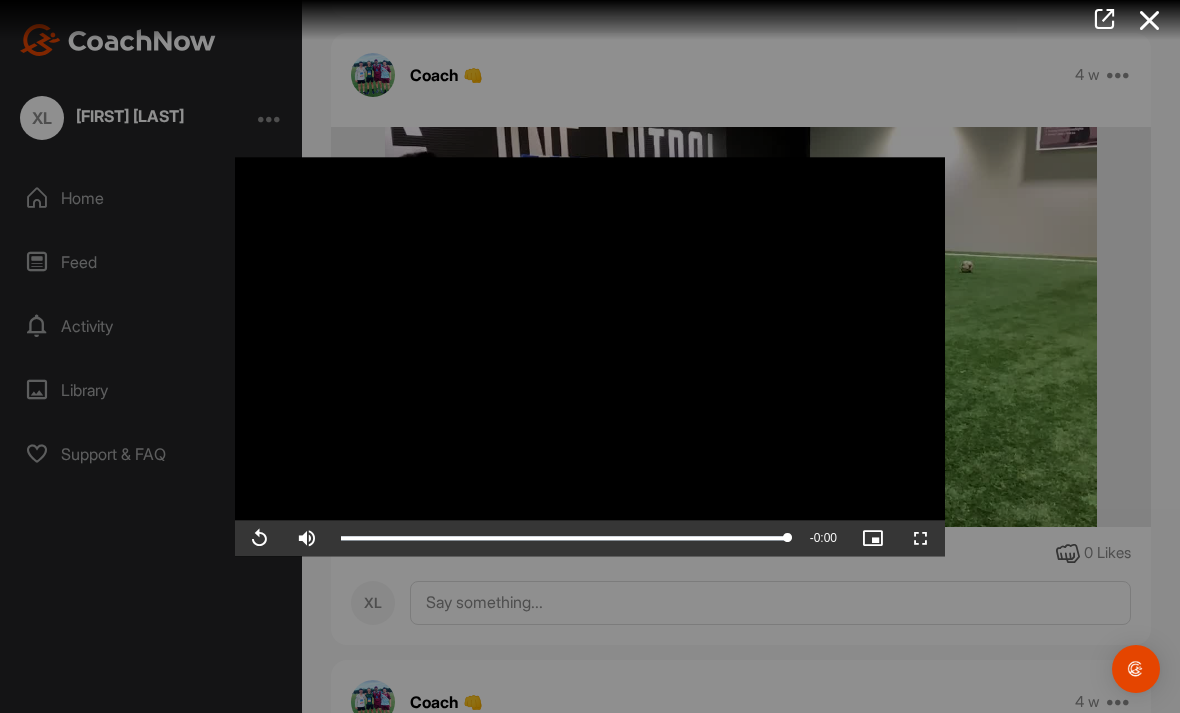 click at bounding box center (590, 356) 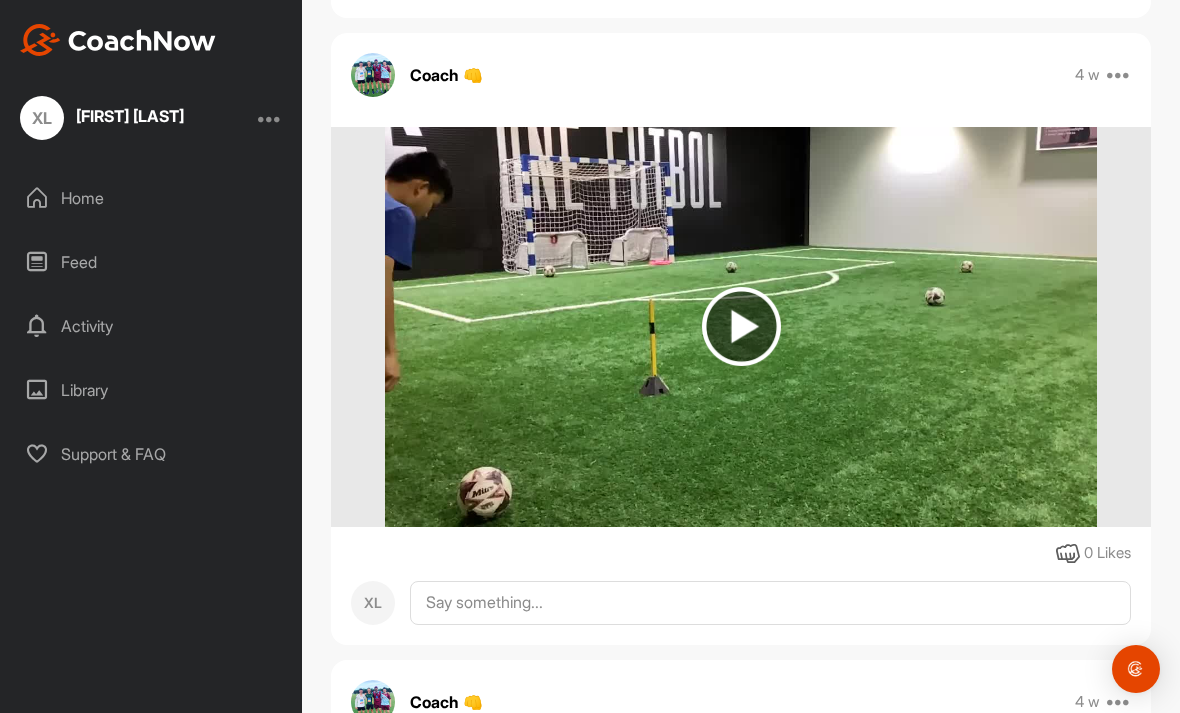 click at bounding box center [1119, 75] 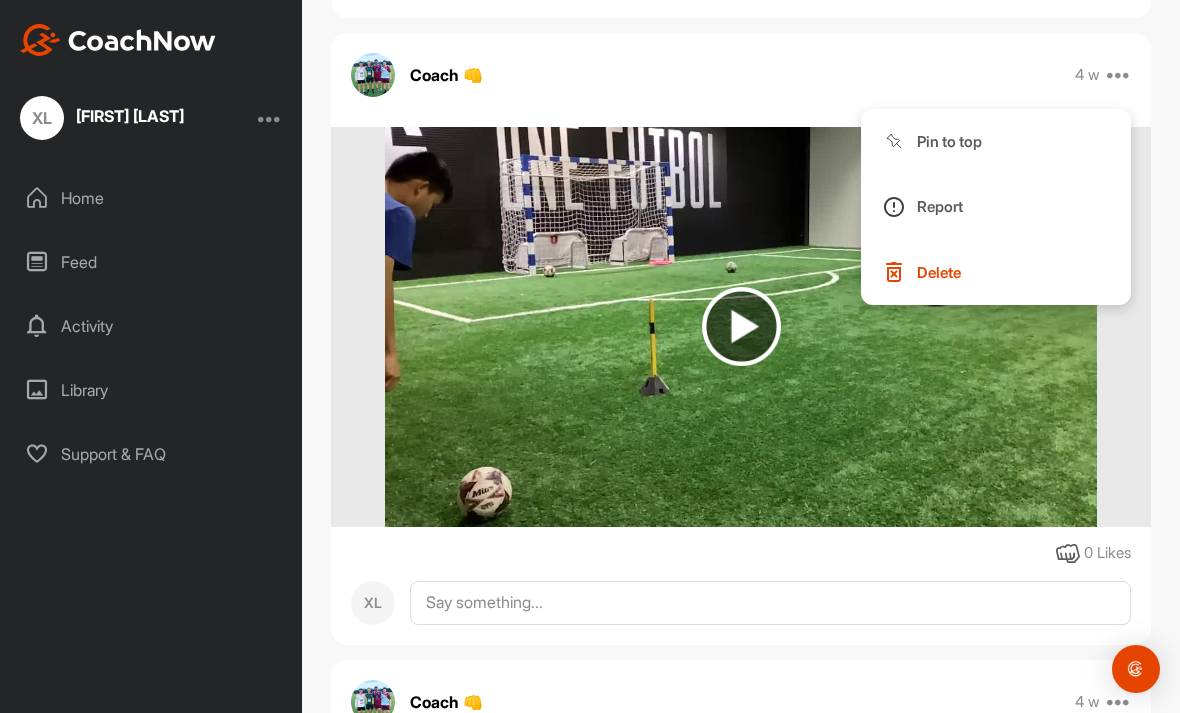 click on "[INITIALS] [FIRST] [LAST] Bookings Football Space Settings Your Notifications Leave Space Timeline Members XL Filter Media Type Images Videos Notes Audio Documents Author Coach 👊 [EMAIL] XL [FIRST] [LAST] [EMAIL] Sort by Created at Tags Add some tags. From Day Month Year Till Day Month Year Filter Show All Coach 👊 4 w Pin to top Report Delete 0 Likes XL Coach 👊 4 w Pin to top Report Delete Left foot to start 0 Likes XL Coach 👊 4 w Pin to top Report Delete 0 Likes XL Coach 👊 4 w Pin to top Report Delete Getting there good spin but off target 0 Likes XL Coach 👊 4 w Pin to top Report Delete Too much strike work on using toe and side foot 0 Likes XL" at bounding box center (741, 206) 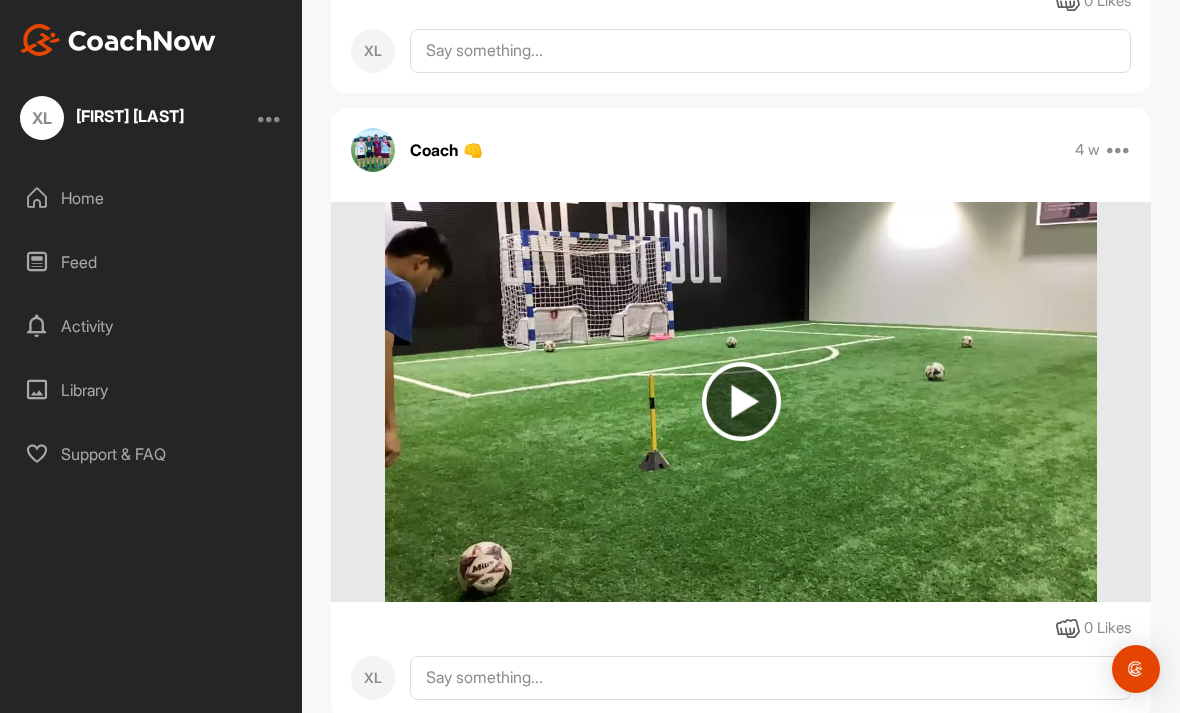 scroll, scrollTop: 1529, scrollLeft: 0, axis: vertical 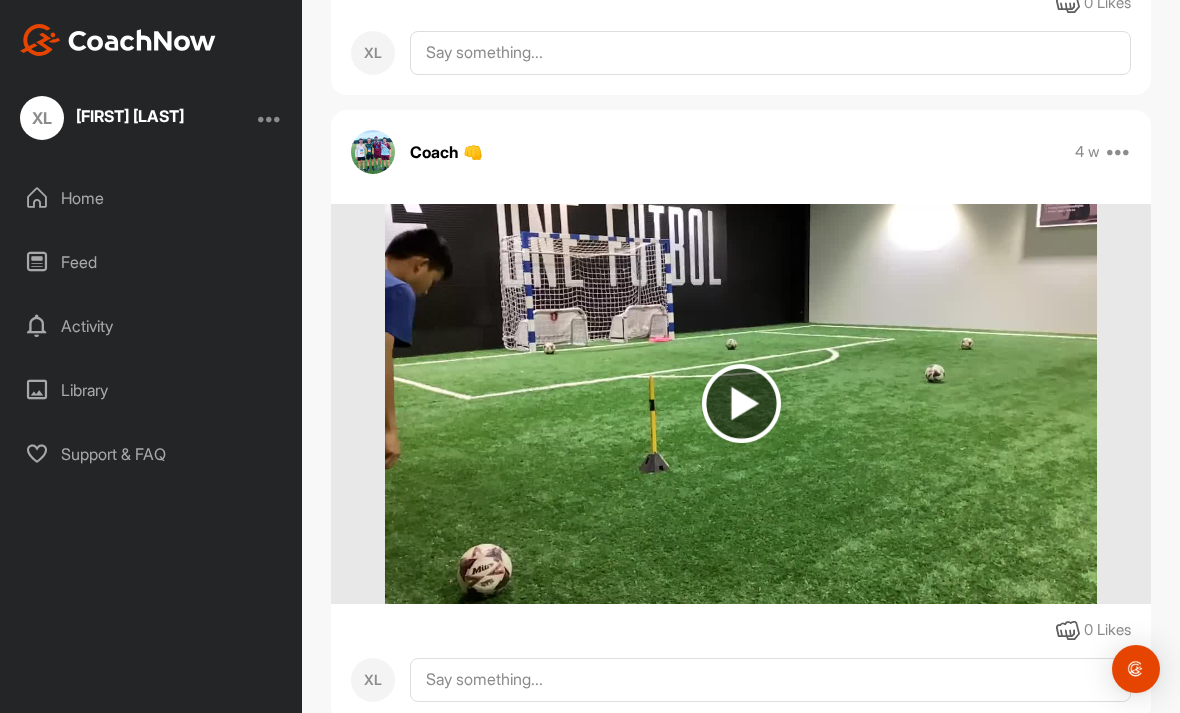 click at bounding box center [1119, 152] 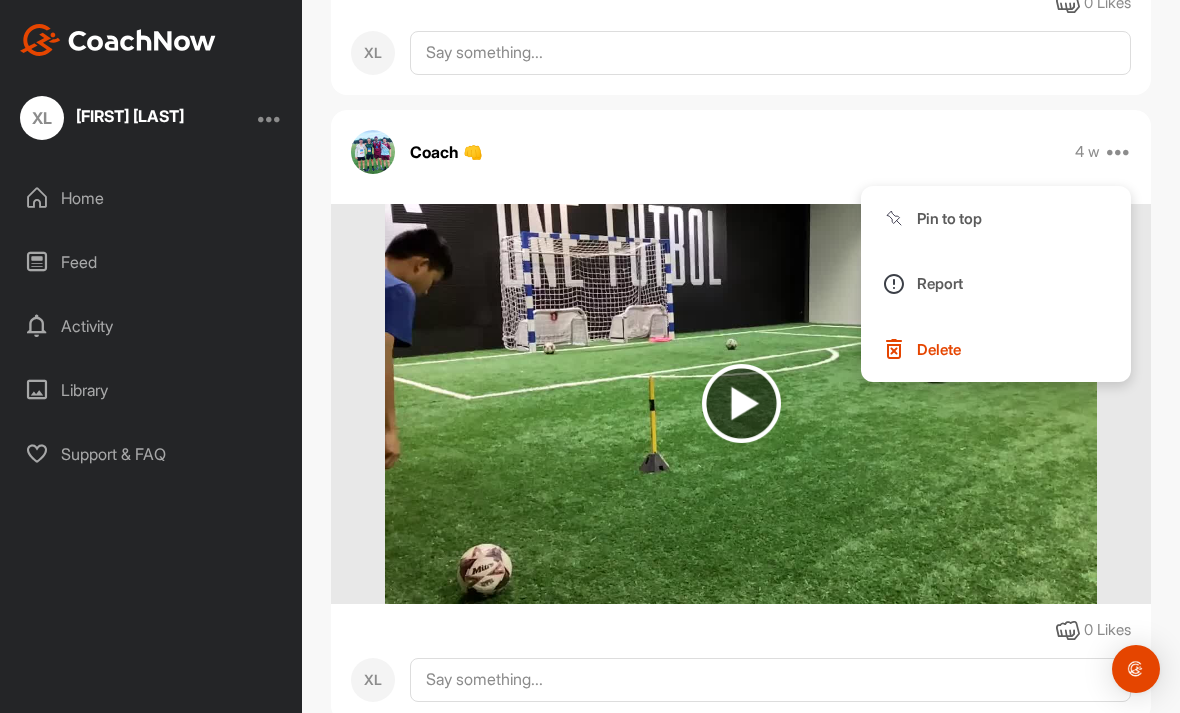 click at bounding box center [740, 404] 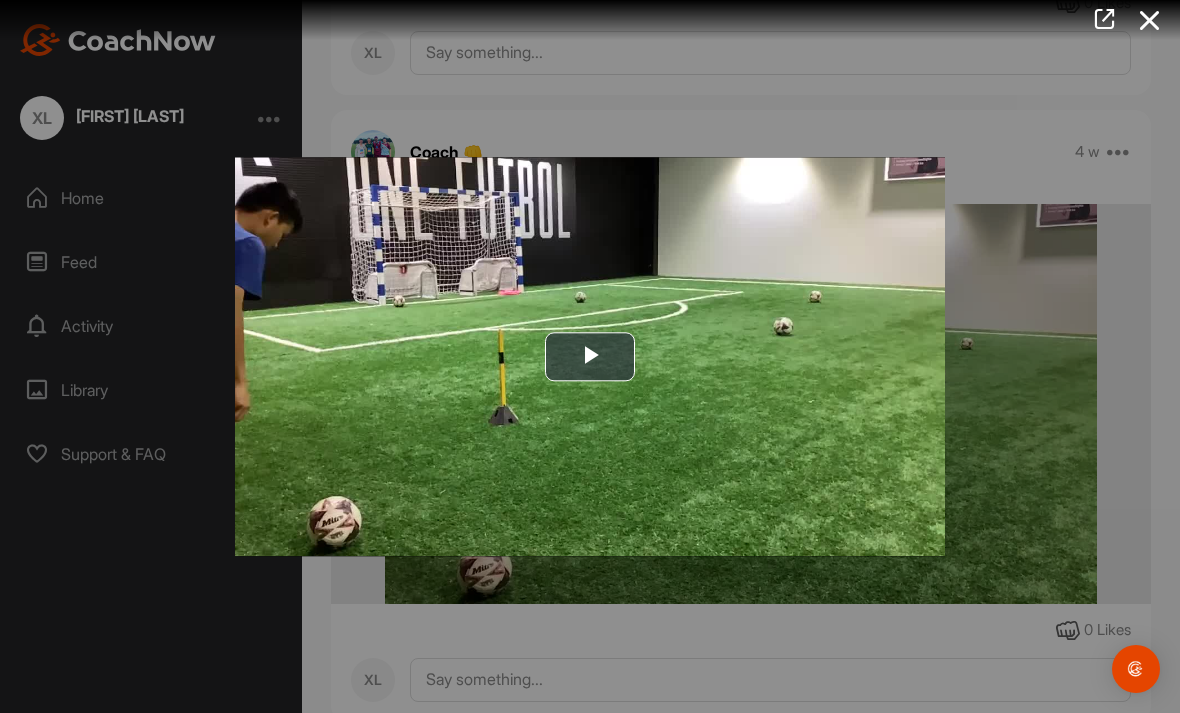 click at bounding box center (1104, 19) 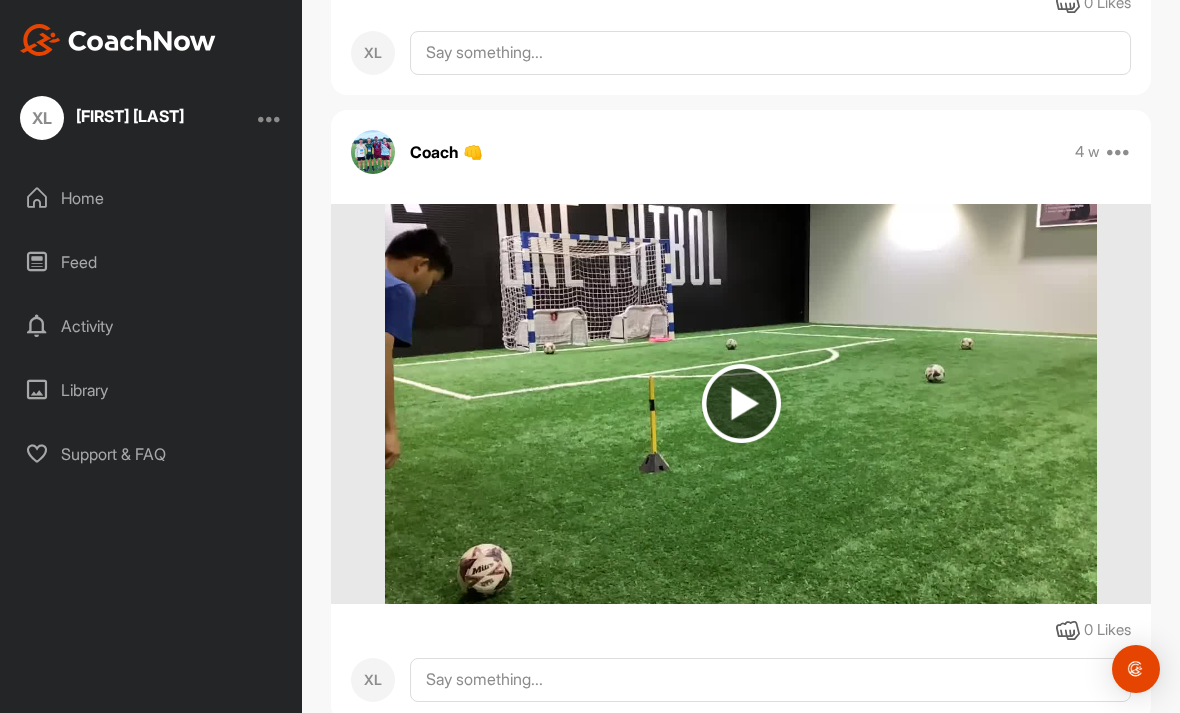 click at bounding box center (740, 404) 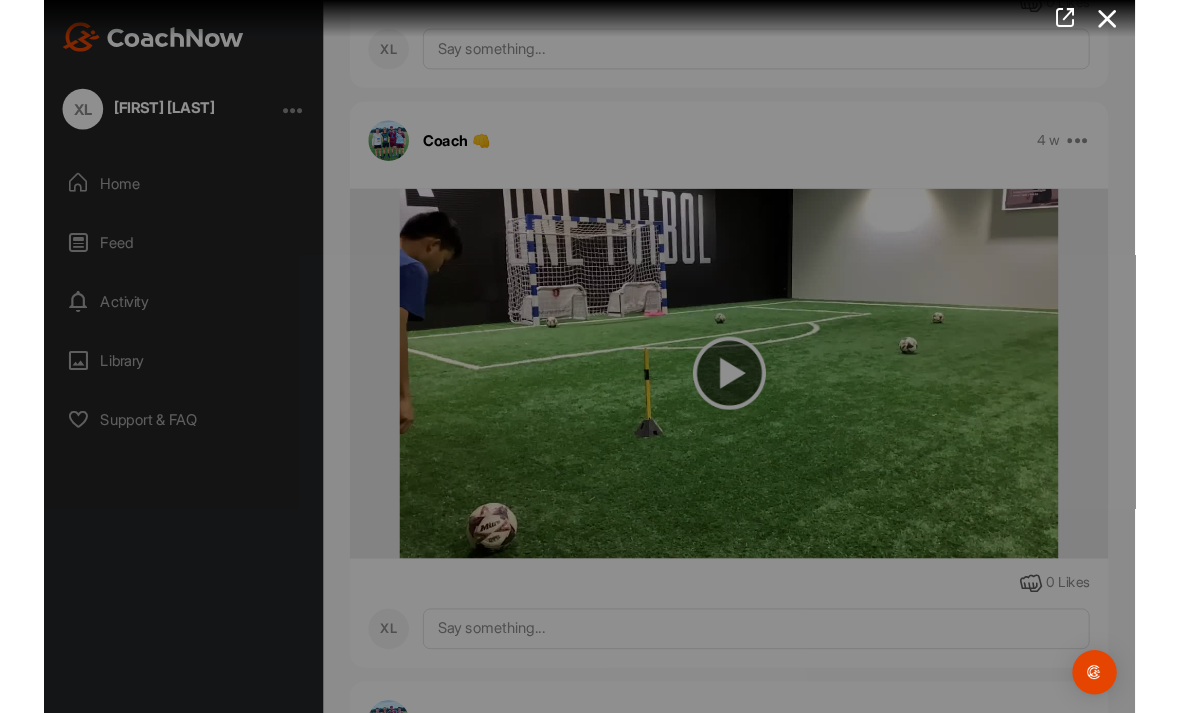 scroll, scrollTop: 0, scrollLeft: 0, axis: both 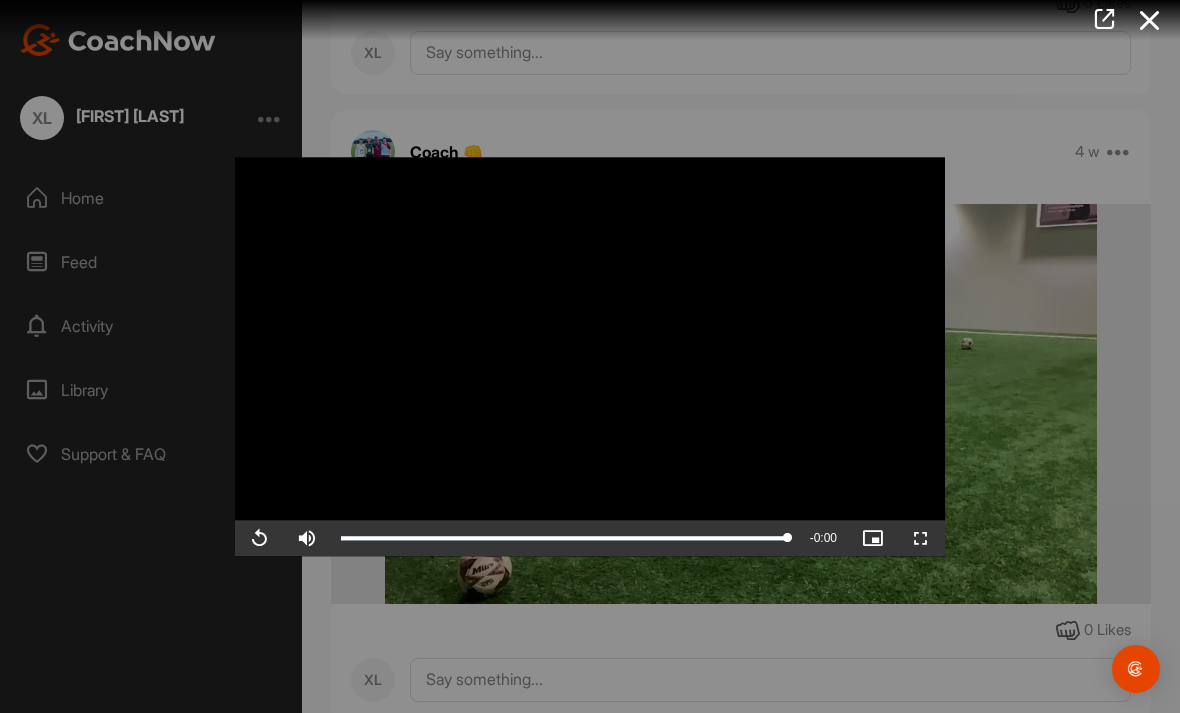 click at bounding box center [1150, 20] 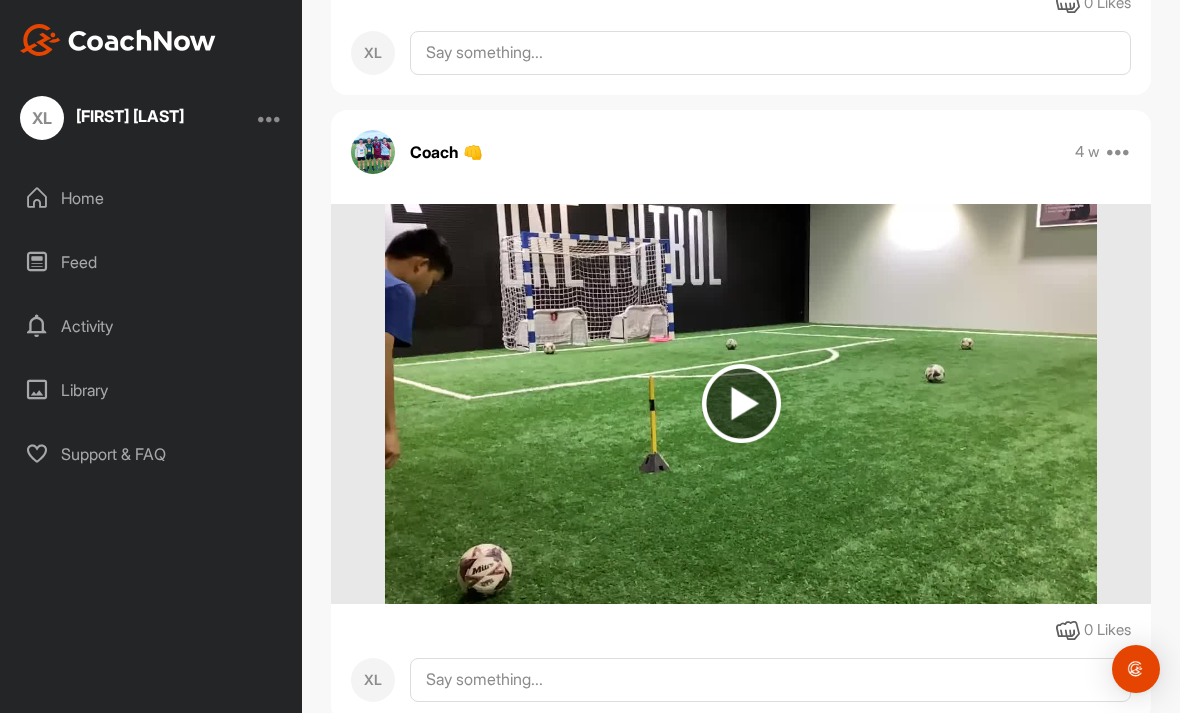 click at bounding box center (1119, 152) 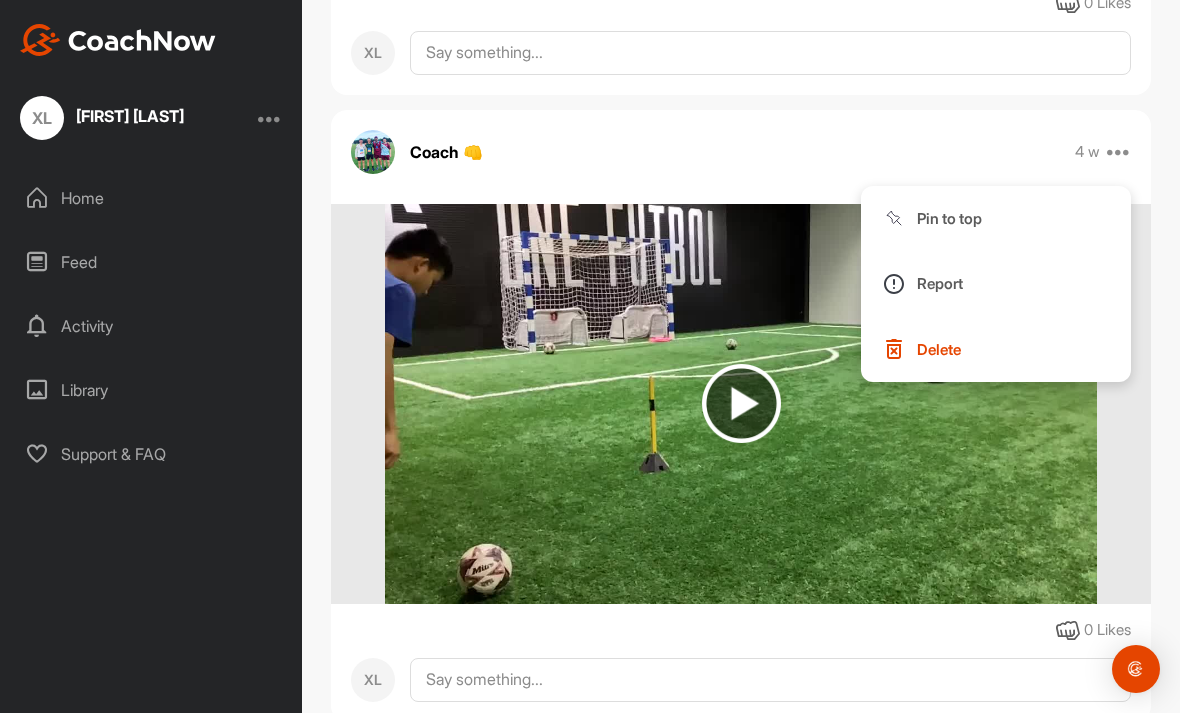 click on "Coach 👊   4 w Pin to top Report Delete 0 Likes XL" at bounding box center [741, 416] 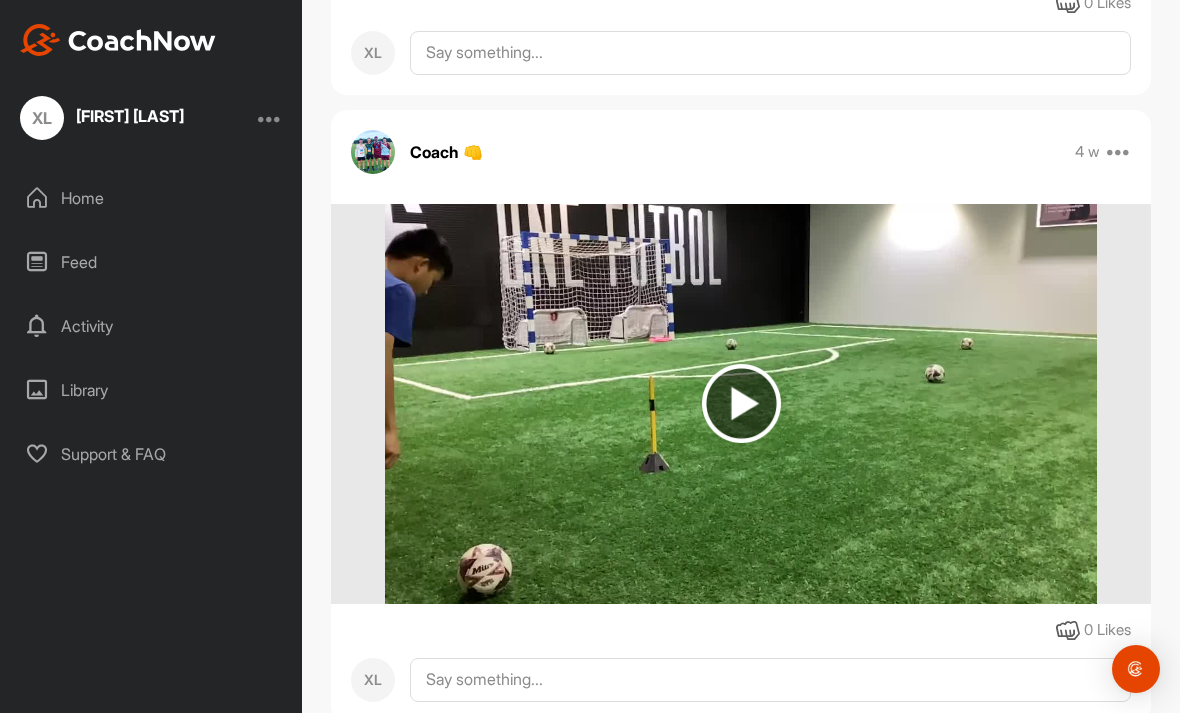 click at bounding box center [741, 403] 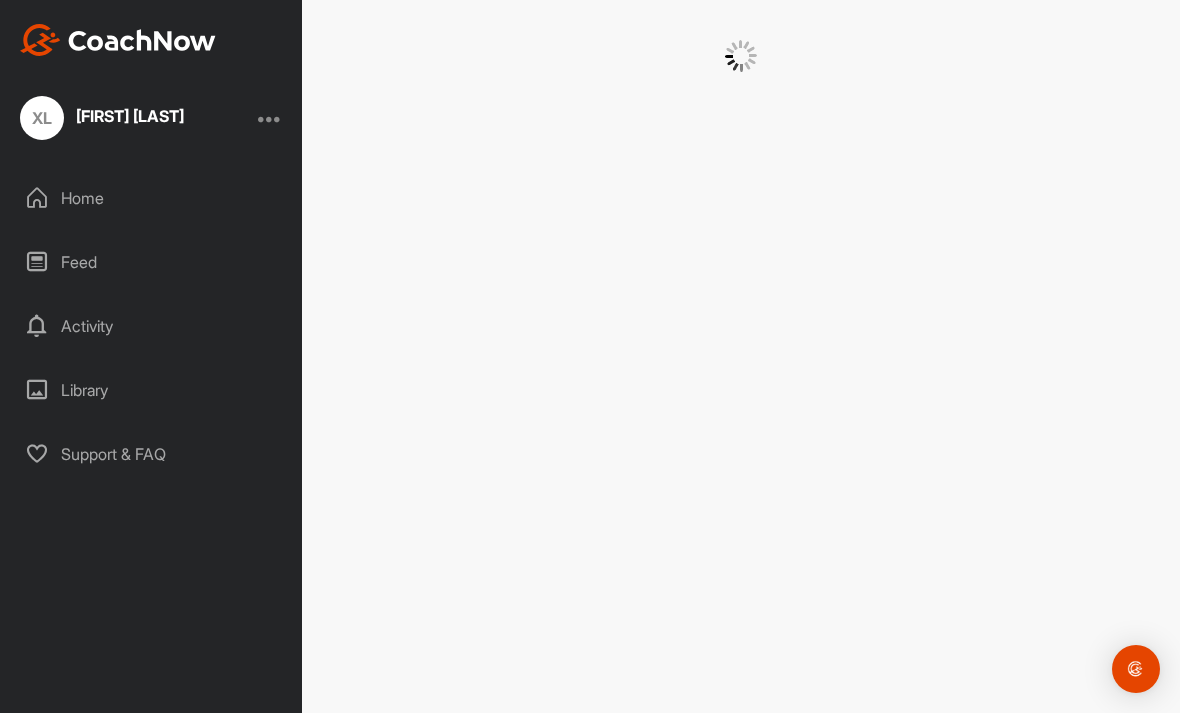 scroll, scrollTop: 0, scrollLeft: 0, axis: both 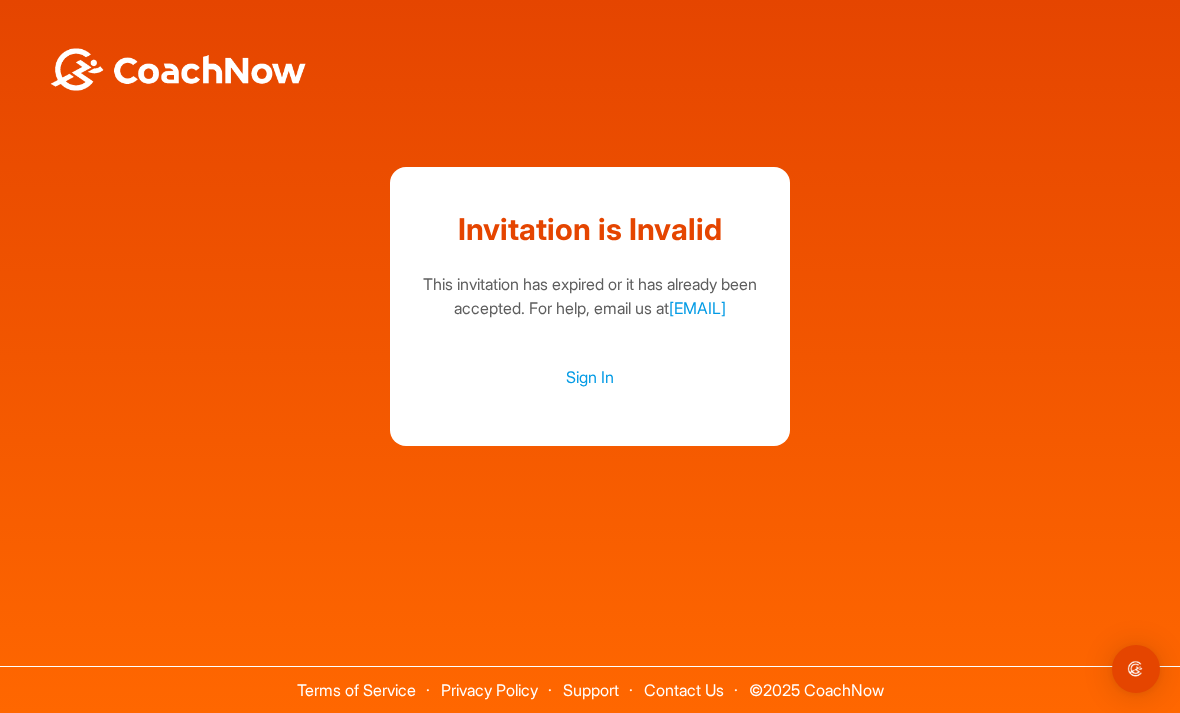 click on "Sign In" at bounding box center [590, 377] 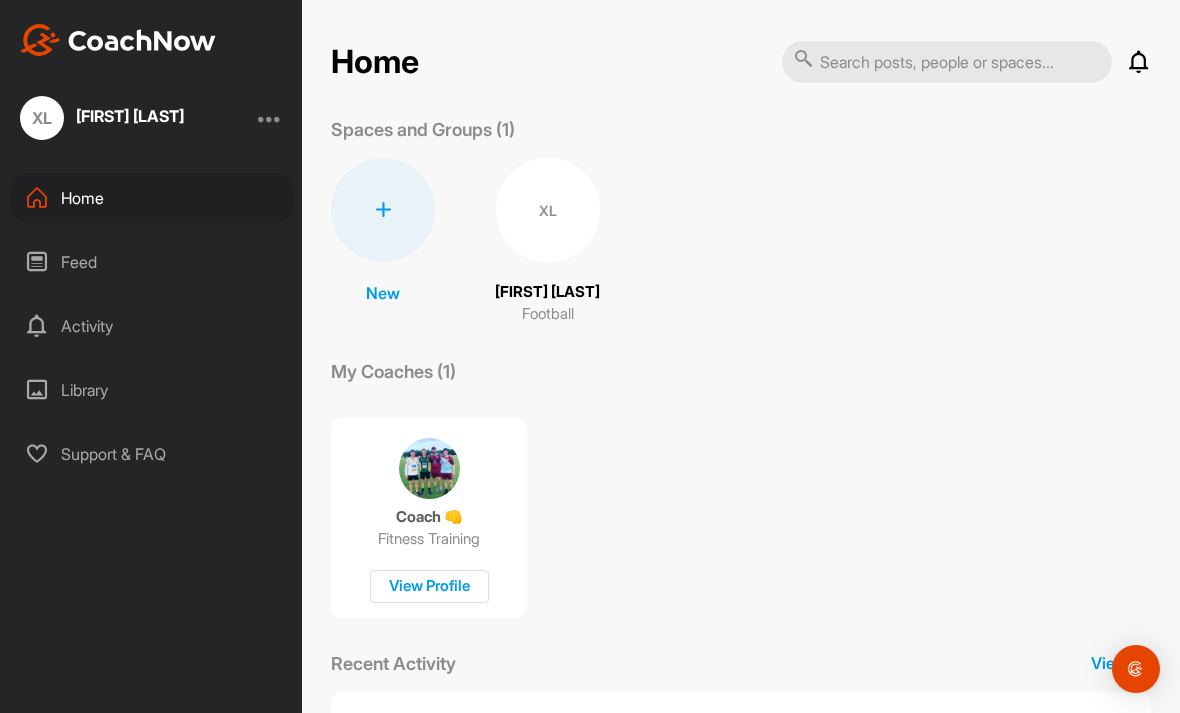 click on "XL" at bounding box center (548, 210) 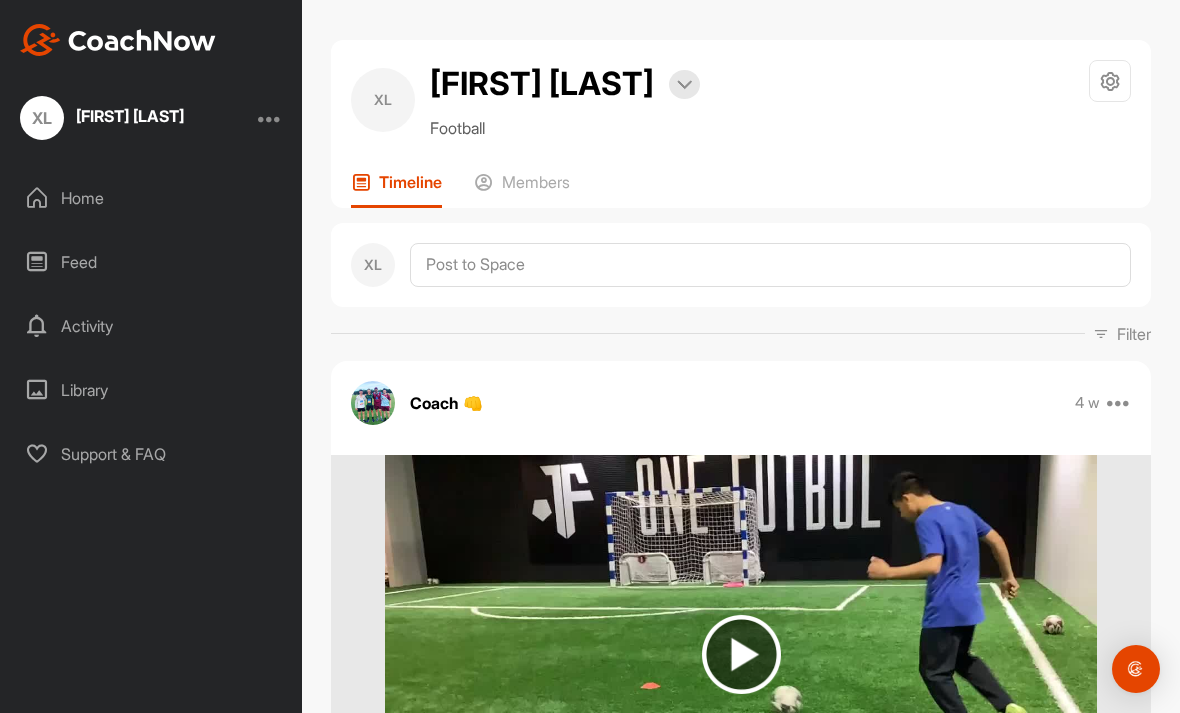 click on "Library" at bounding box center [152, 390] 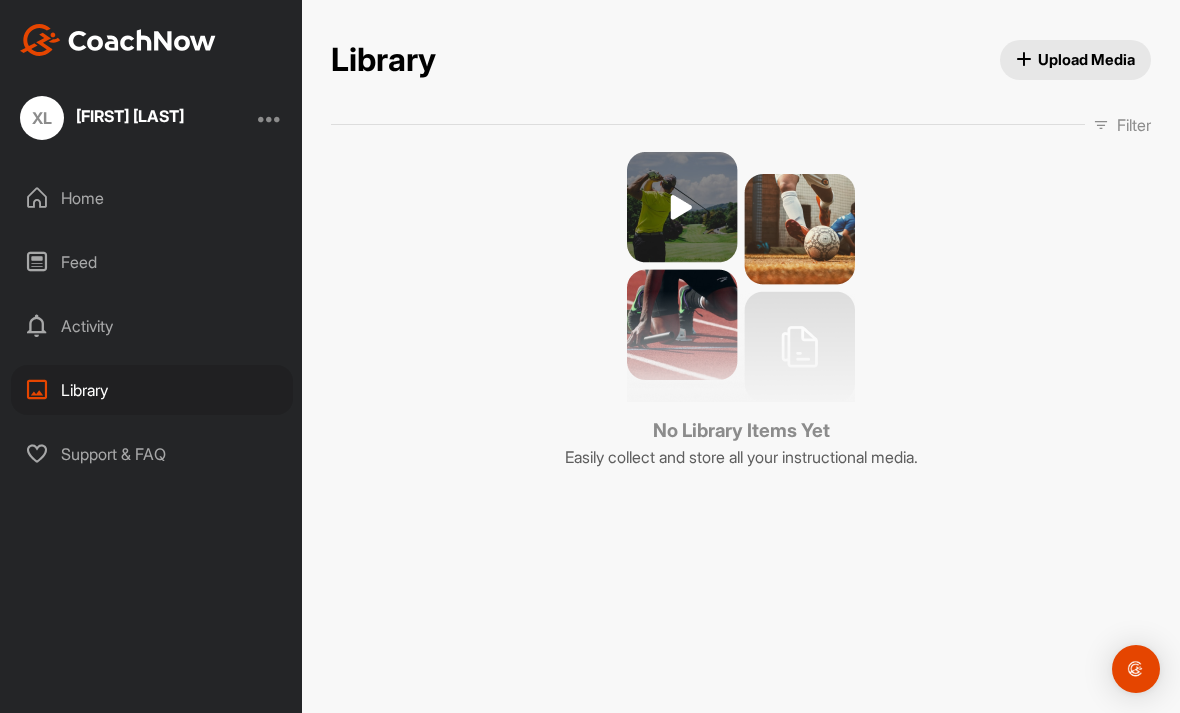 click on "Home" at bounding box center (152, 198) 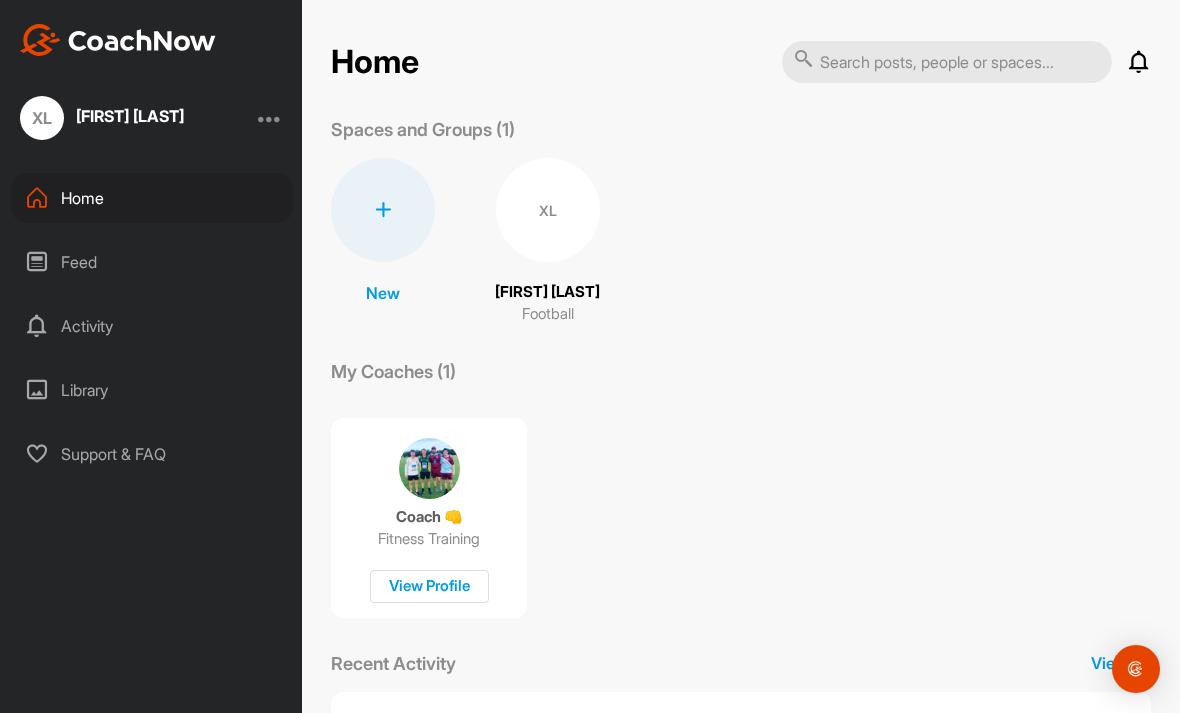 click on "XL" at bounding box center (548, 210) 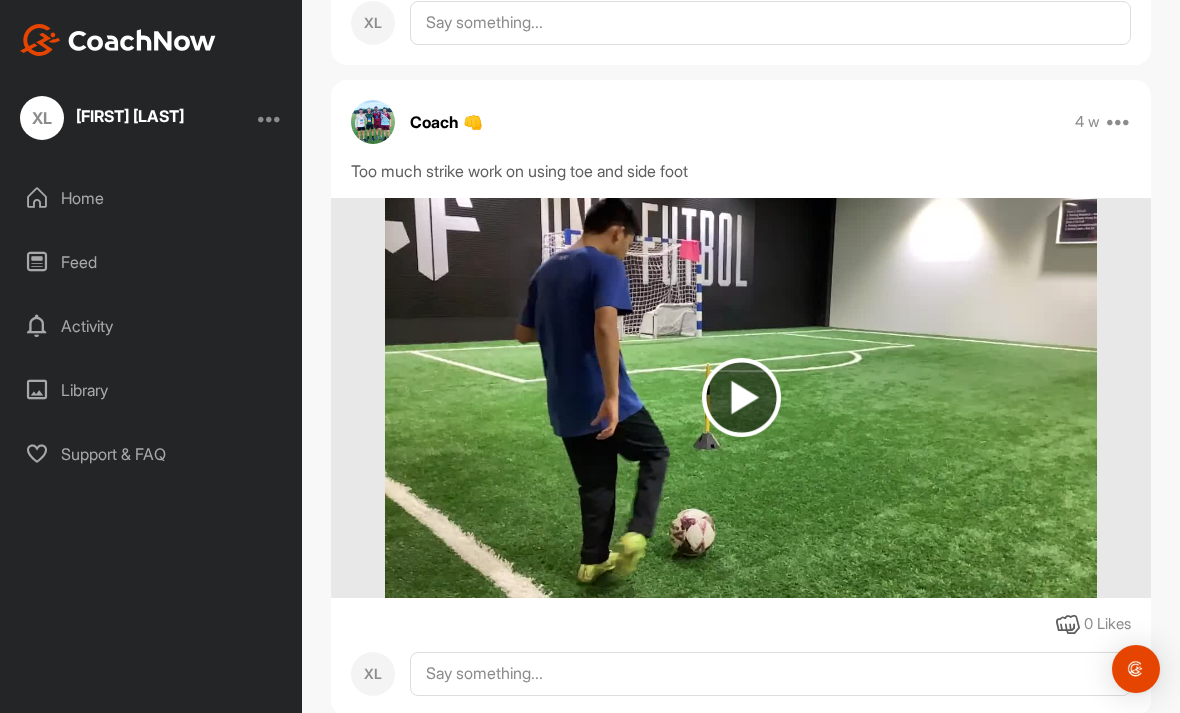 scroll, scrollTop: 2837, scrollLeft: 0, axis: vertical 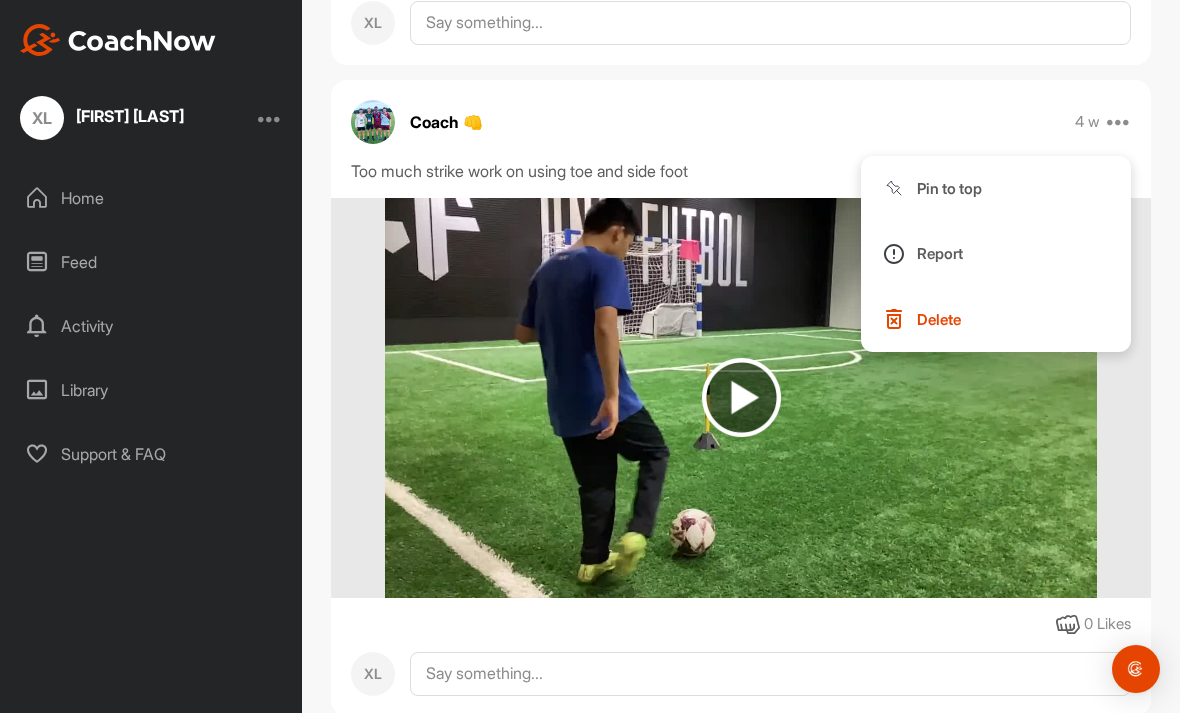click on "[INITIALS] [FIRST] [LAST] Bookings Football Space Settings Your Notifications Leave Space Timeline Members XL Filter Media Type Images Videos Notes Audio Documents Author Coach 👊 [EMAIL] XL [FIRST] [LAST] [EMAIL] Sort by Created at Tags Add some tags. From Day Month Year Till Day Month Year Filter Show All Coach 👊 4 w Pin to top Report Delete 0 Likes XL Coach 👊 4 w Pin to top Report Delete Left foot to start 0 Likes XL Coach 👊 4 w Pin to top Report Delete 0 Likes XL Coach 👊 4 w Pin to top Report Delete Getting there good spin but off target 0 Likes XL Coach 👊 4 w Pin to top Report Delete Too much strike work on using toe and side foot 0 Likes XL" at bounding box center (741, -1025) 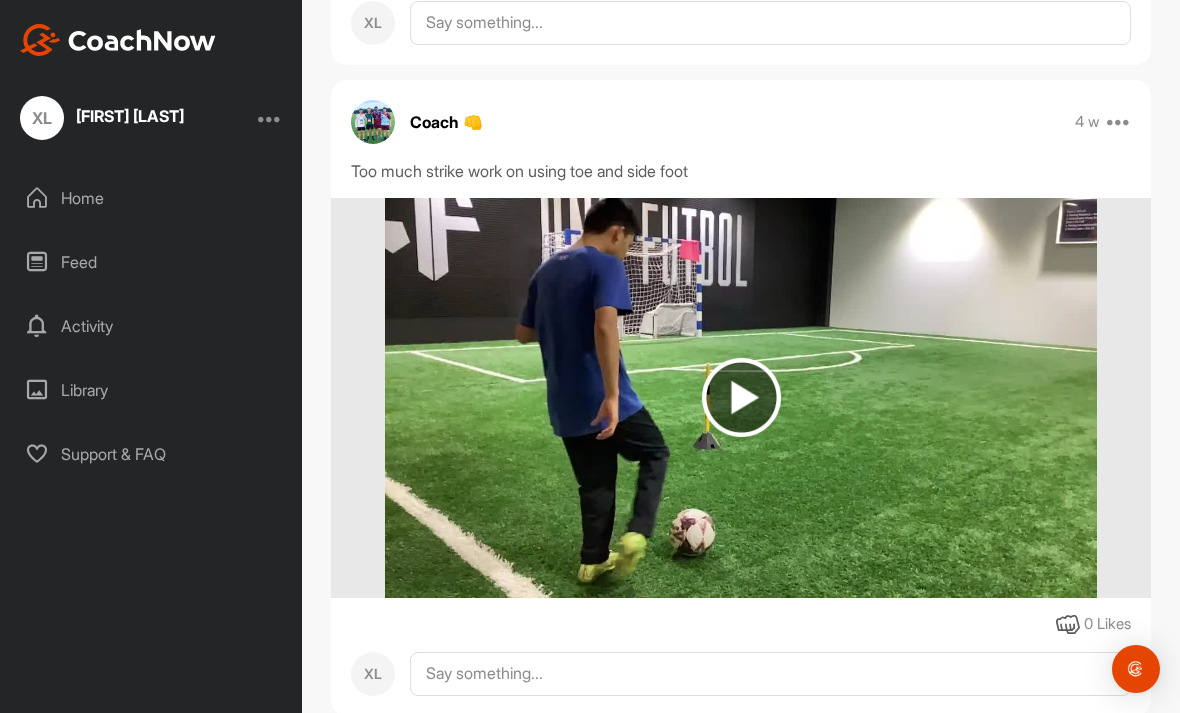click at bounding box center [741, 397] 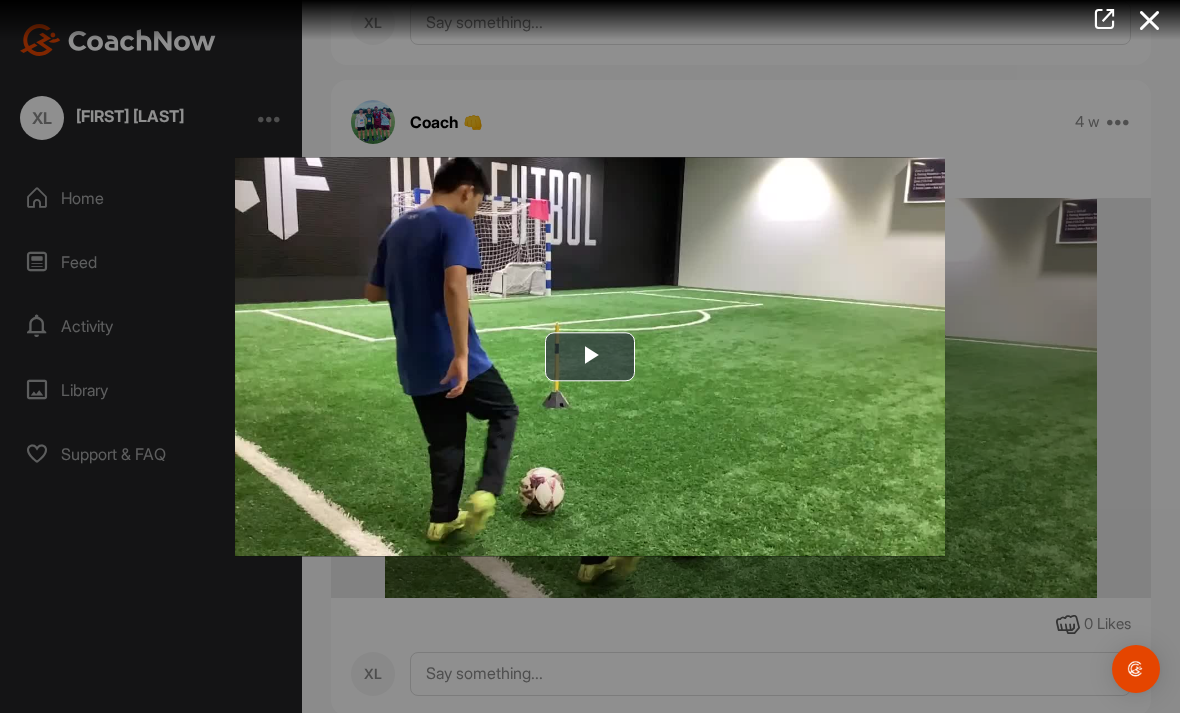 click at bounding box center [1150, 20] 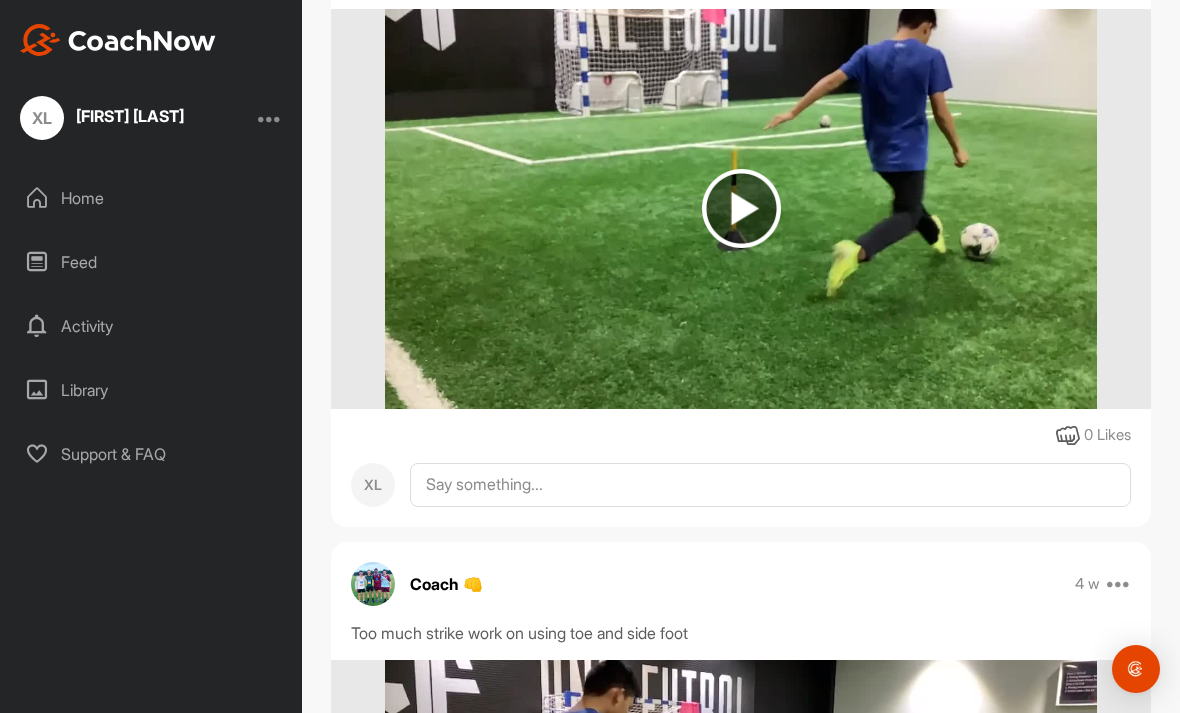 scroll, scrollTop: 2344, scrollLeft: 0, axis: vertical 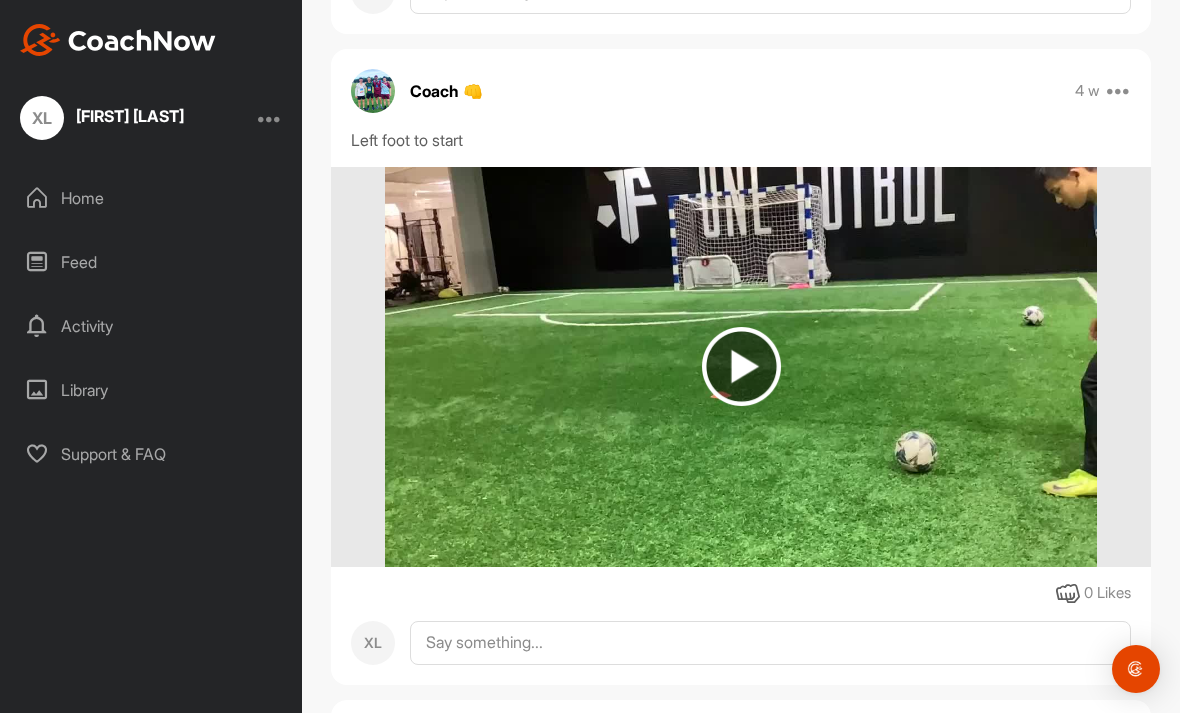 click on "[INITIALS] [FIRST] [LAST]" at bounding box center [151, 118] 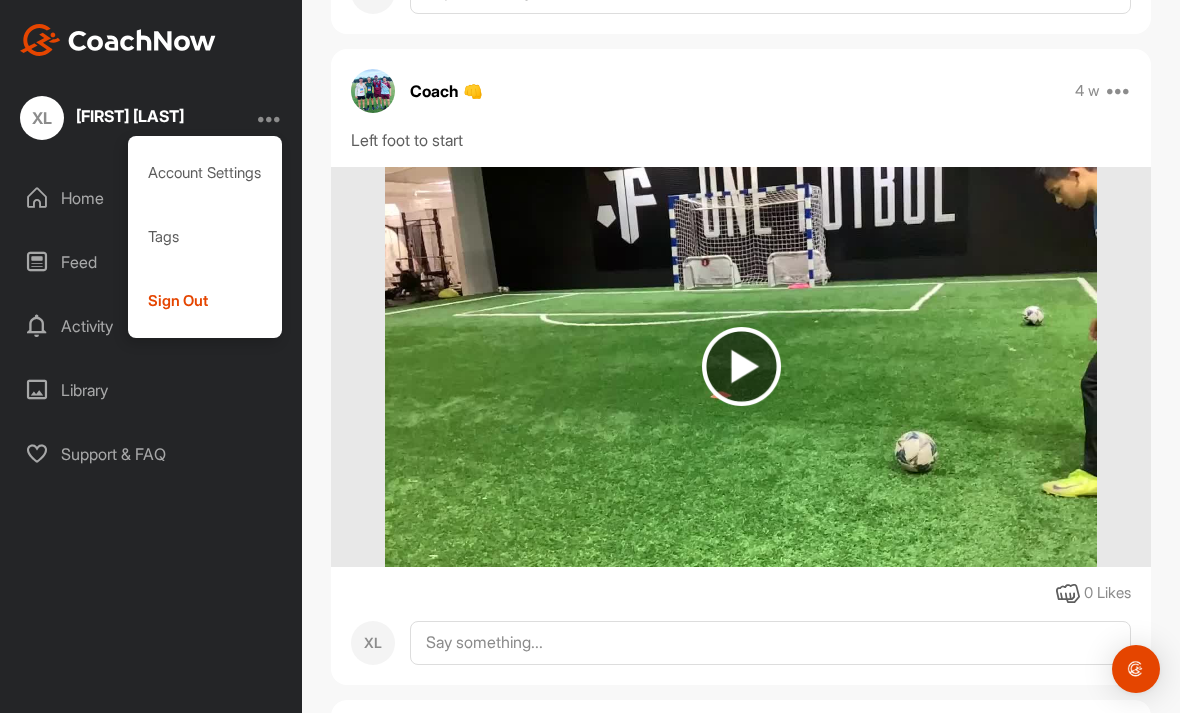 click on "Account Settings" at bounding box center (205, 173) 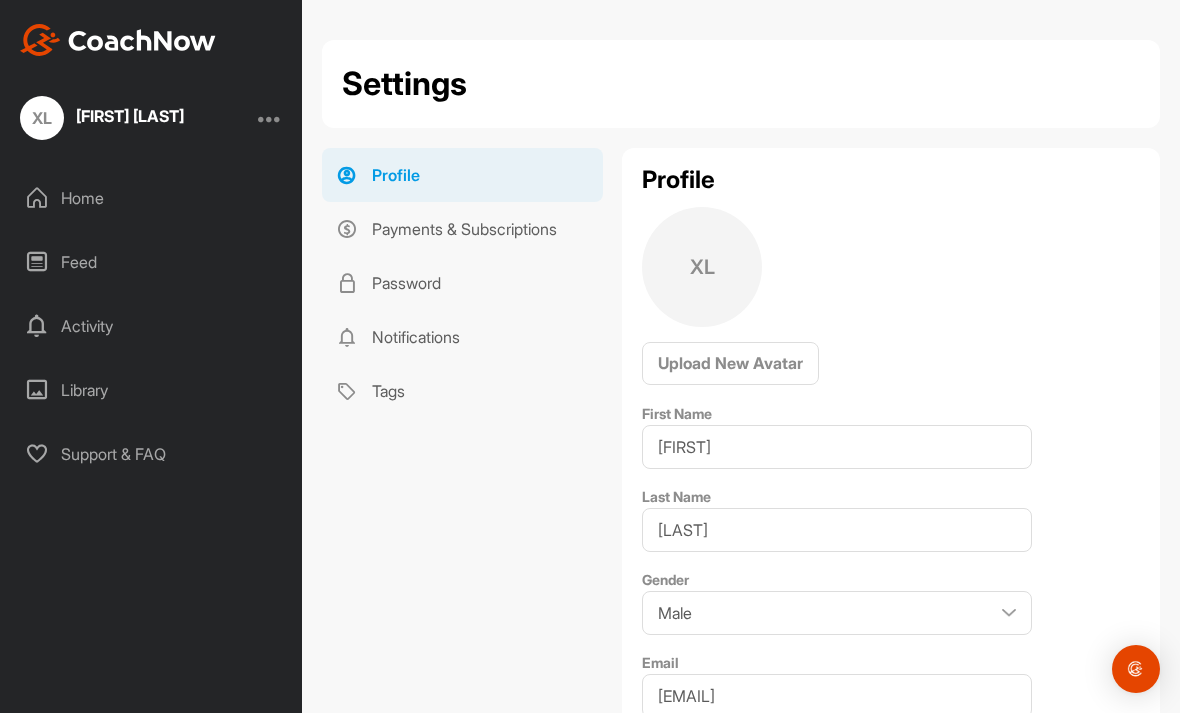 click on "Password" at bounding box center (462, 283) 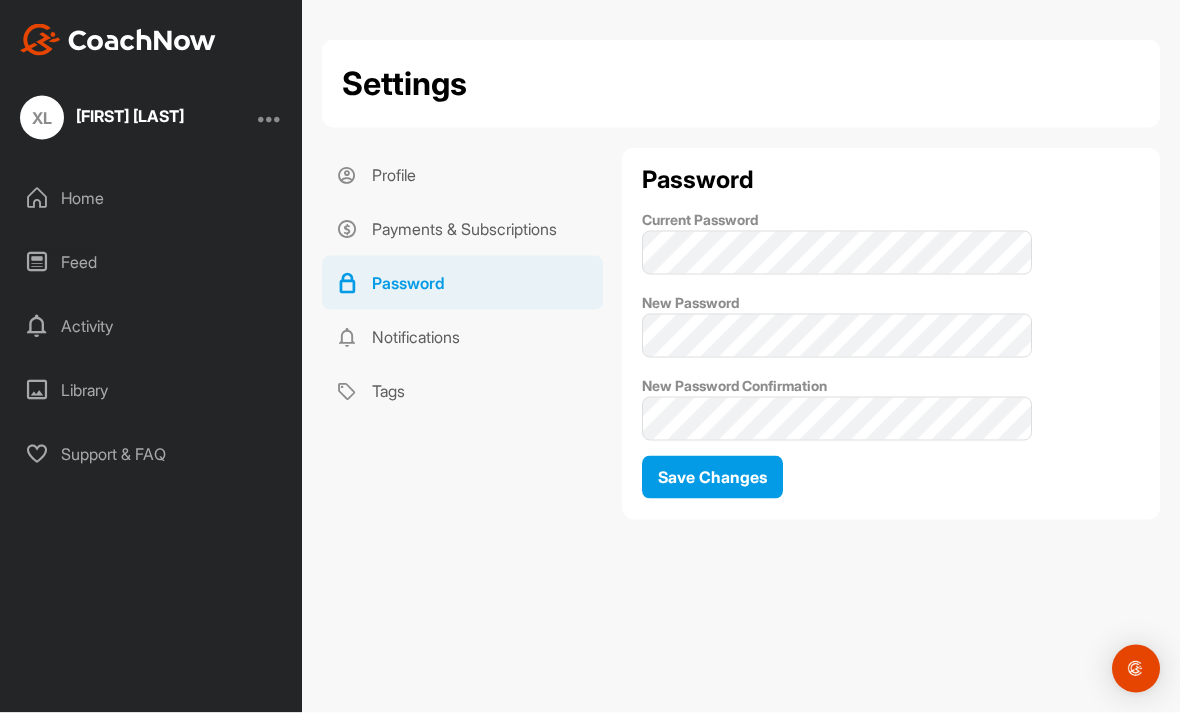 scroll, scrollTop: 64, scrollLeft: 0, axis: vertical 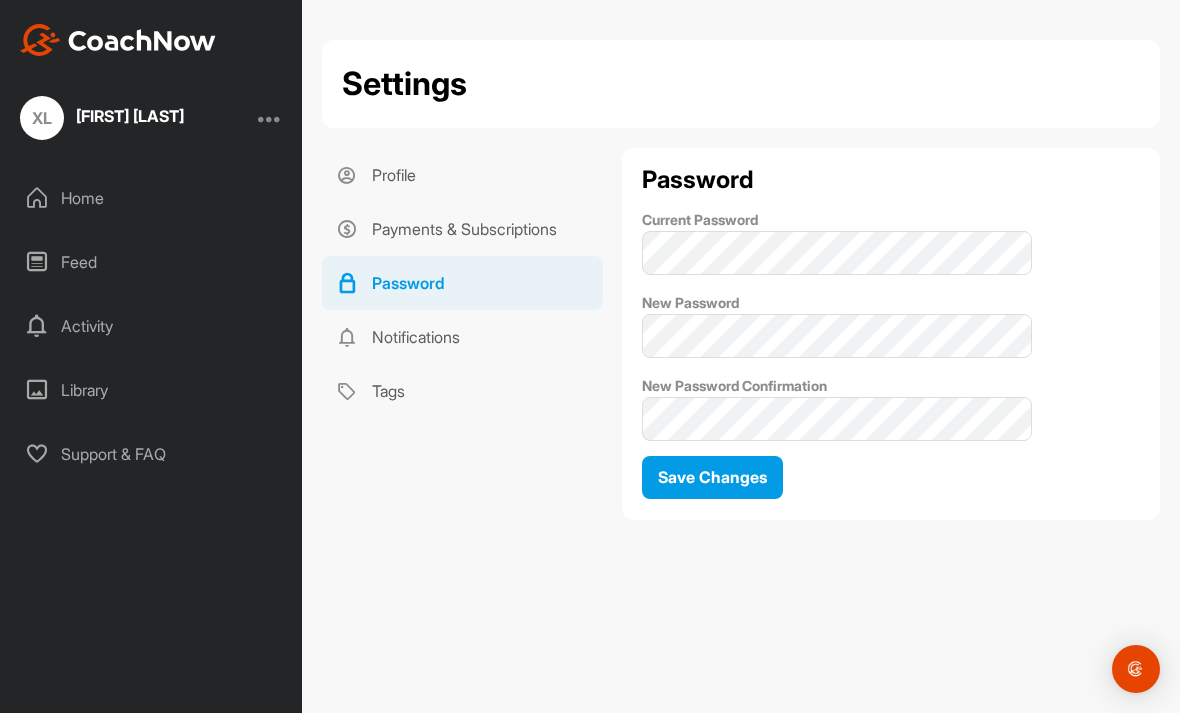 click on "Profile" at bounding box center [462, 175] 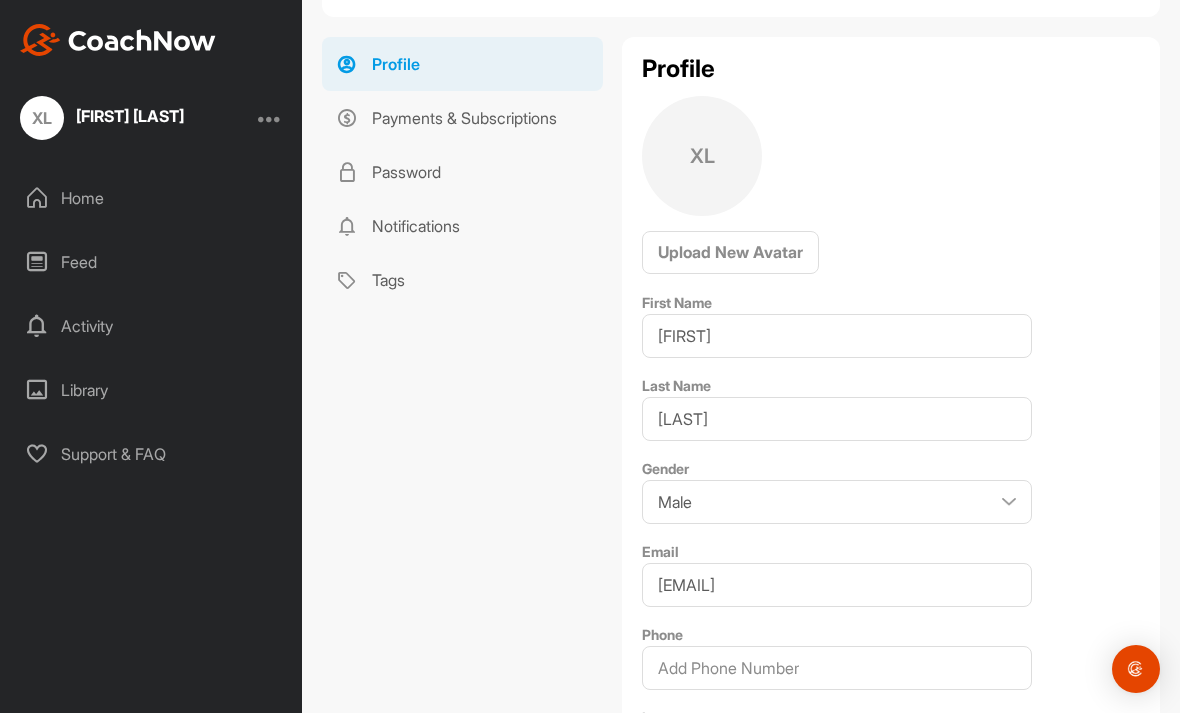 scroll, scrollTop: 110, scrollLeft: 0, axis: vertical 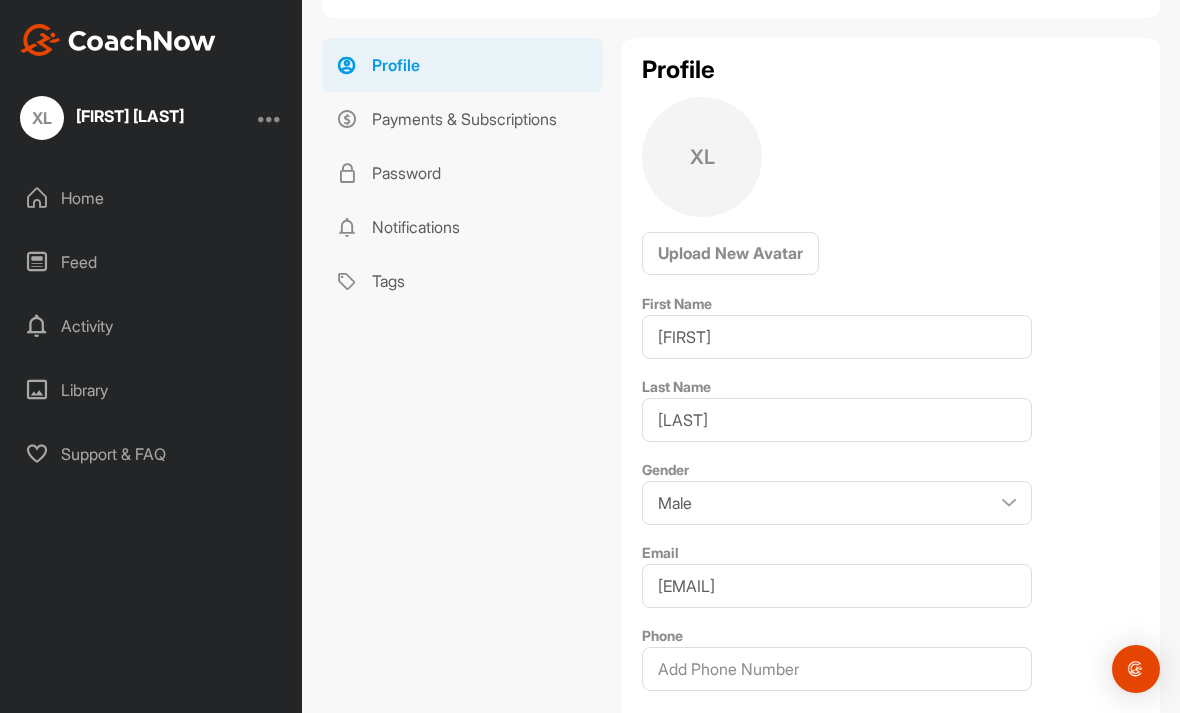 click on "Notifications" at bounding box center (462, 227) 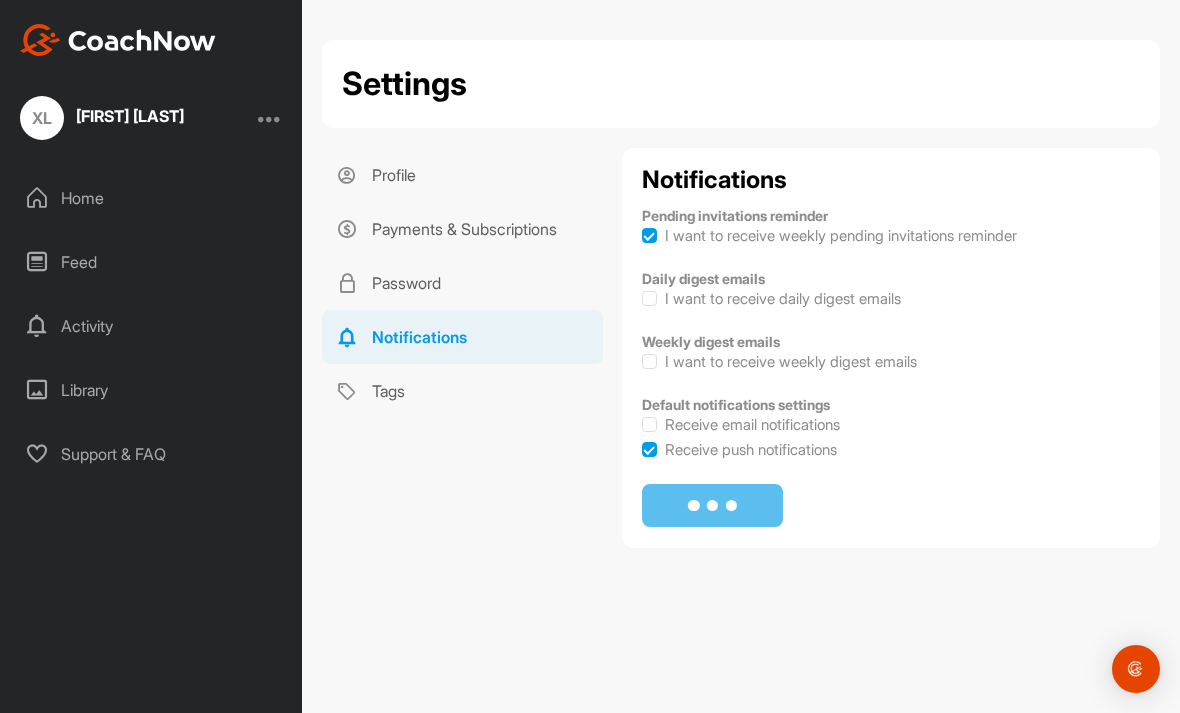checkbox on "true" 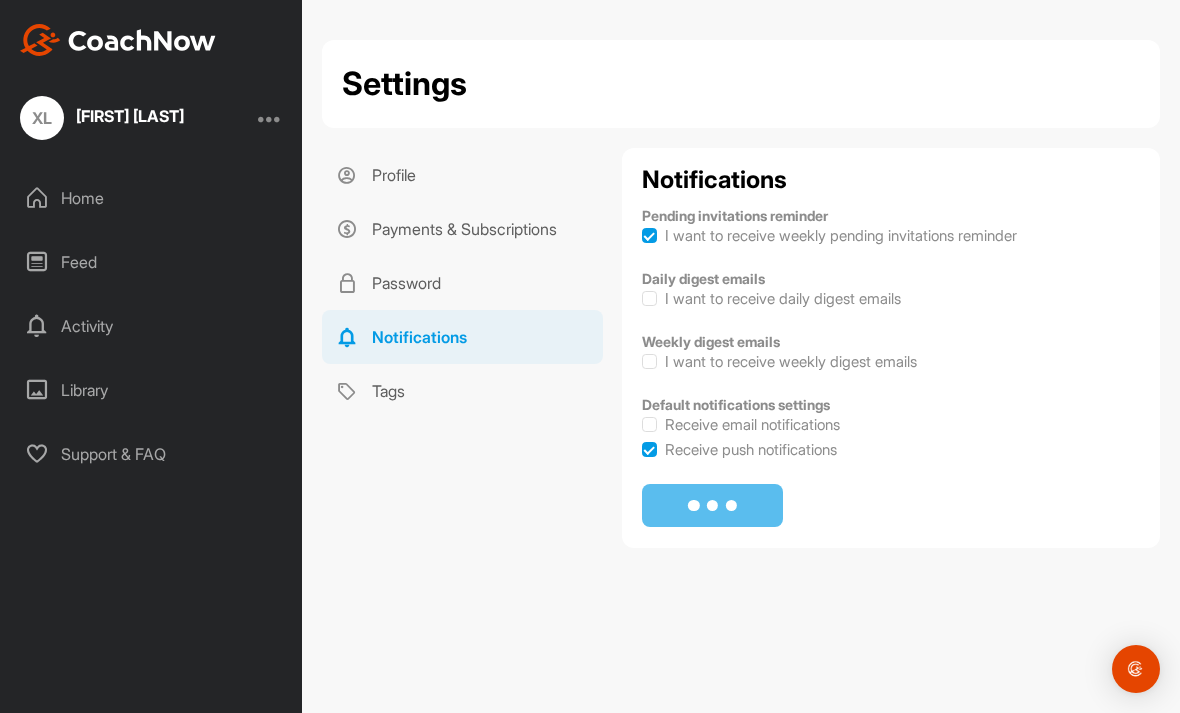 checkbox on "true" 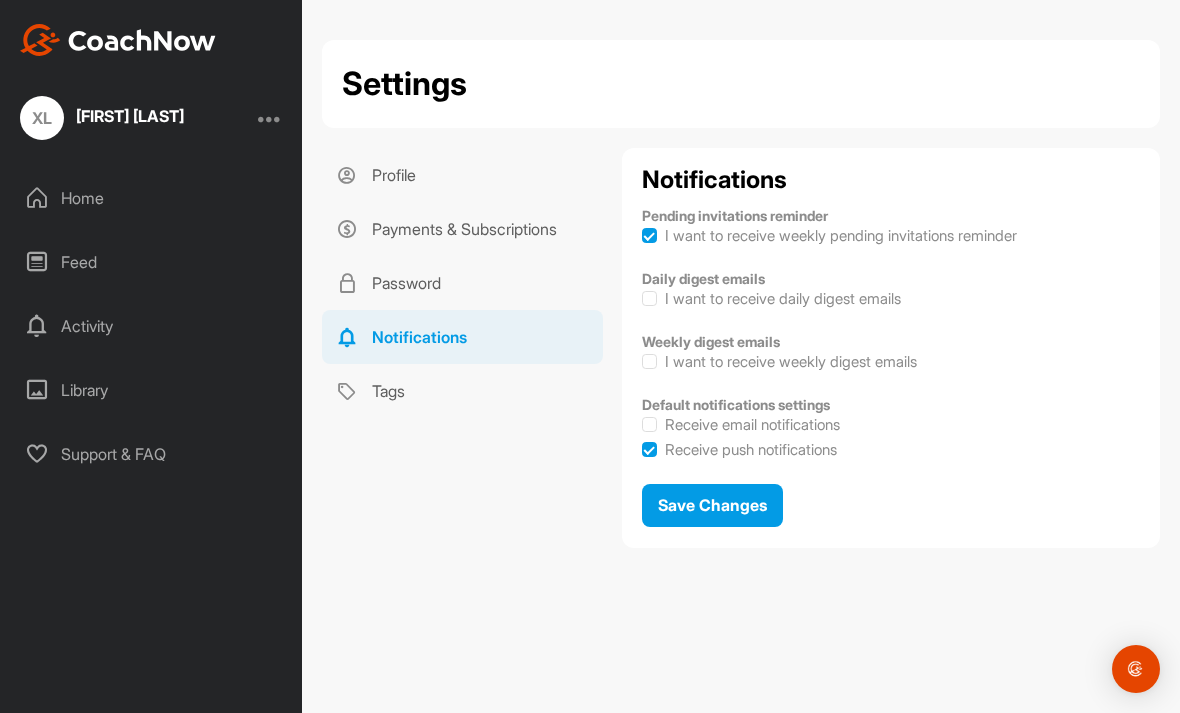 click on "Password" at bounding box center (462, 283) 